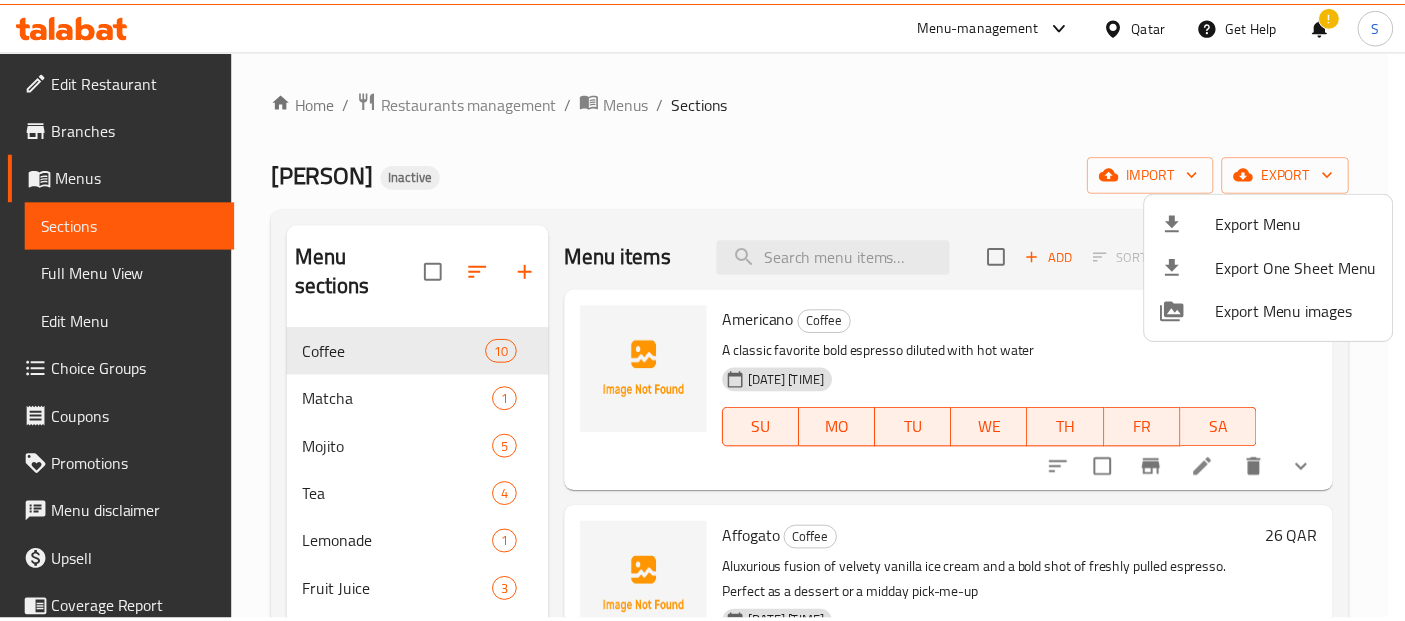 scroll, scrollTop: 0, scrollLeft: 0, axis: both 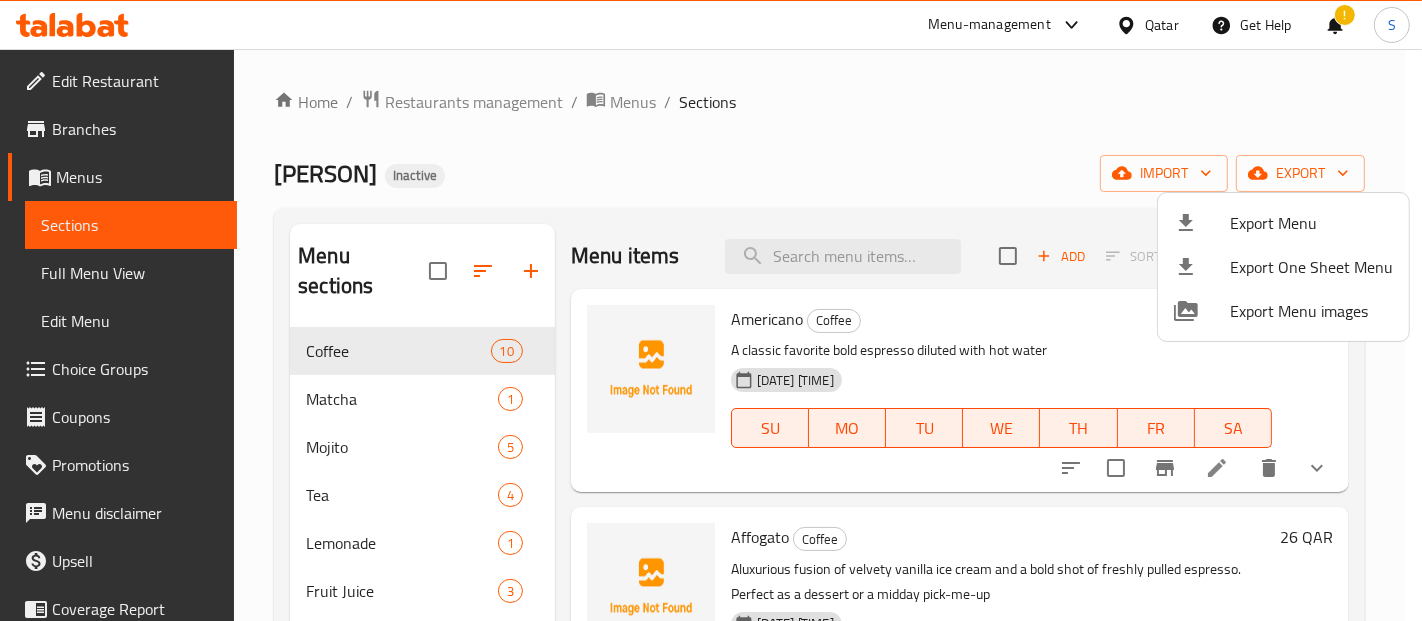 click at bounding box center (711, 310) 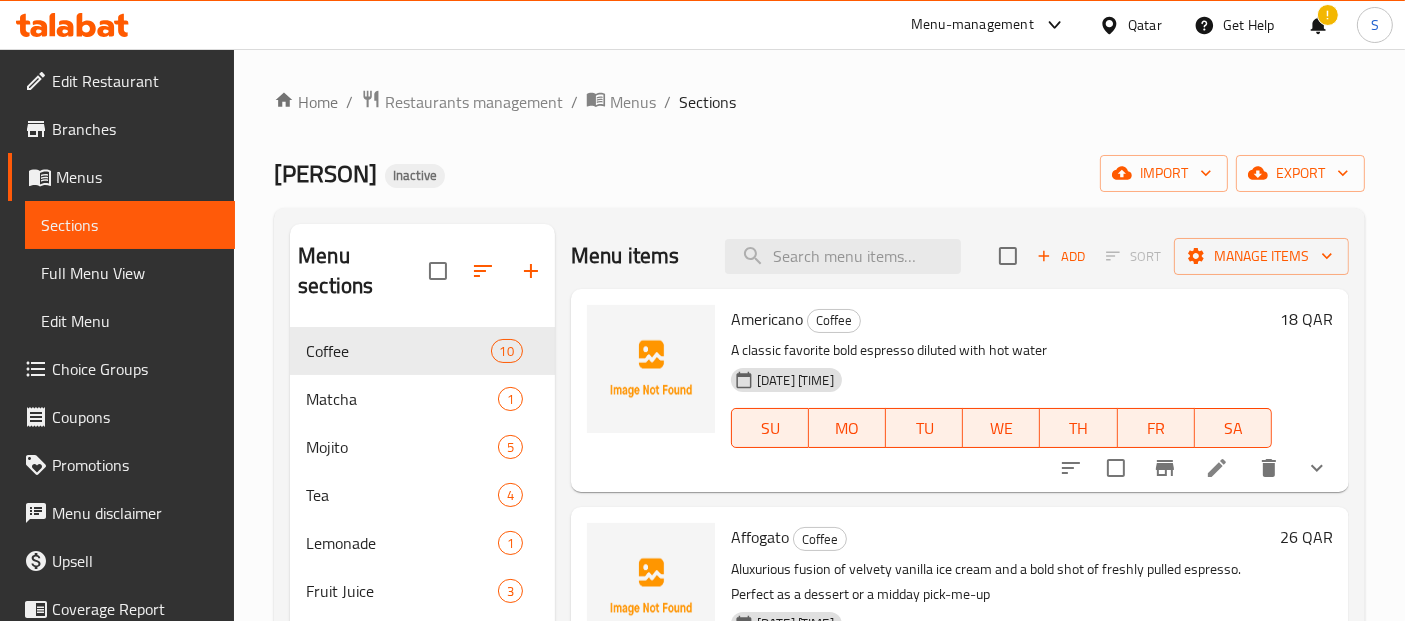 click on "Qatar" at bounding box center [1145, 25] 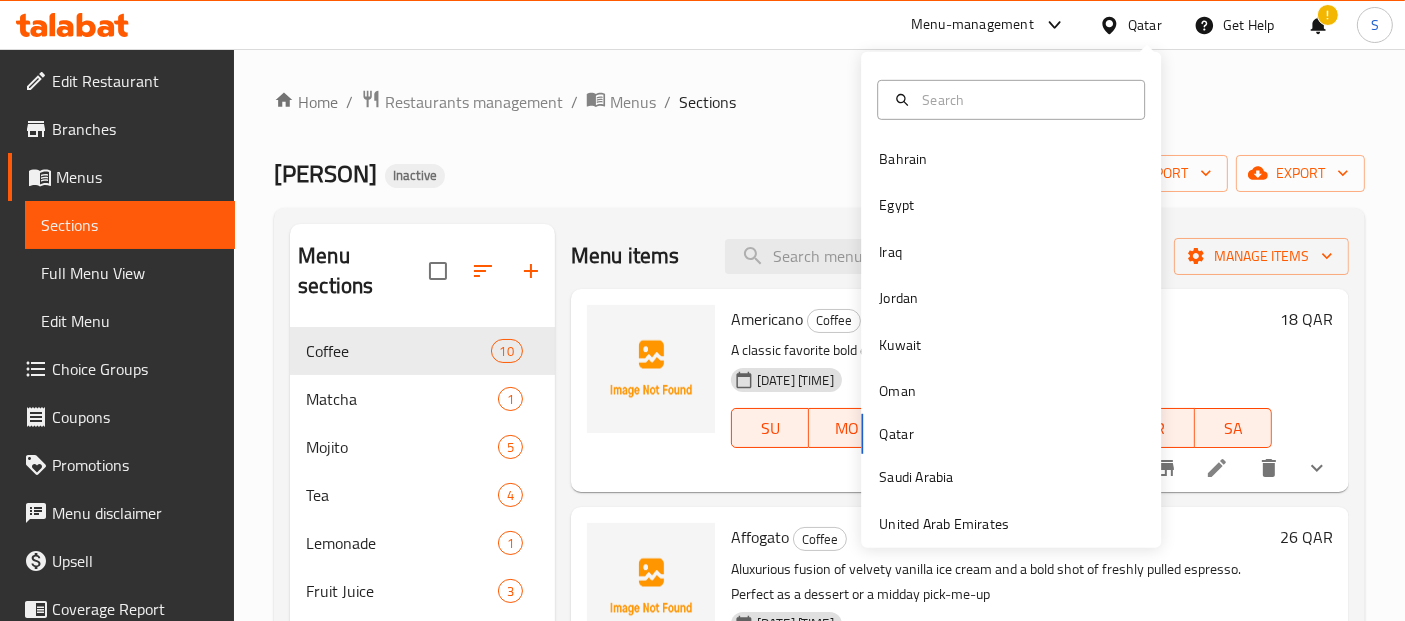 click on "Menu items" at bounding box center [625, 256] 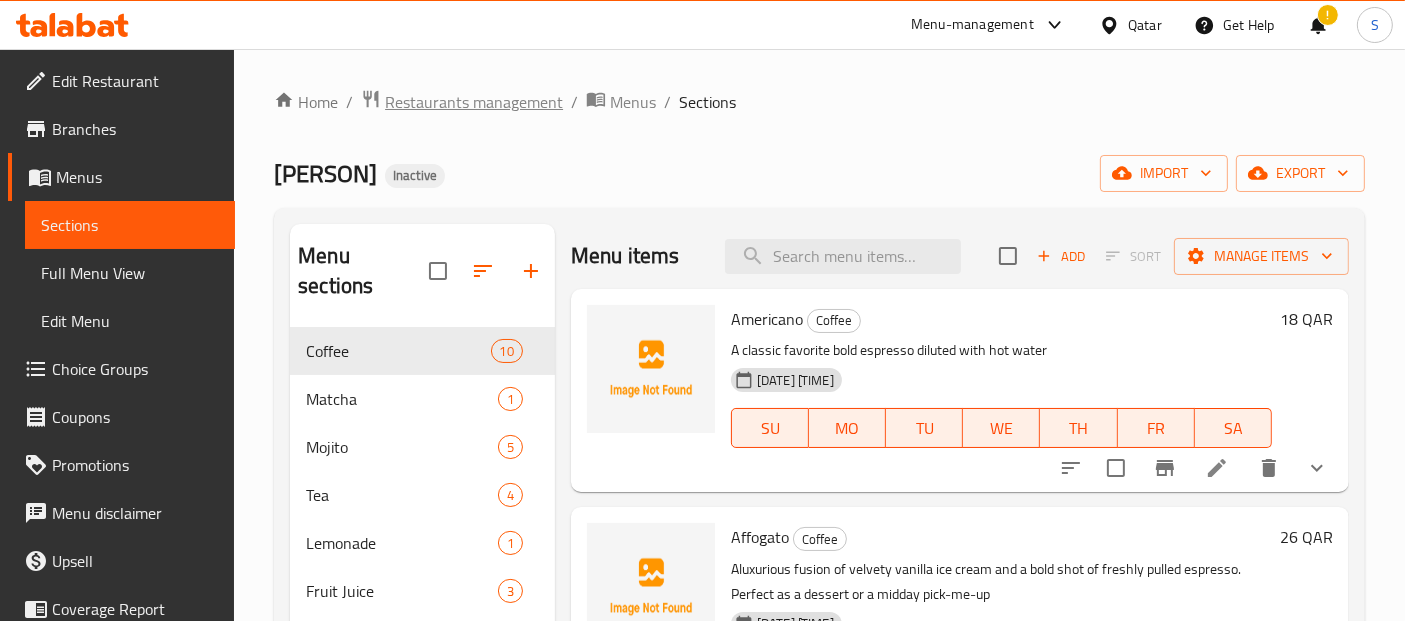 click on "Restaurants management" at bounding box center [474, 102] 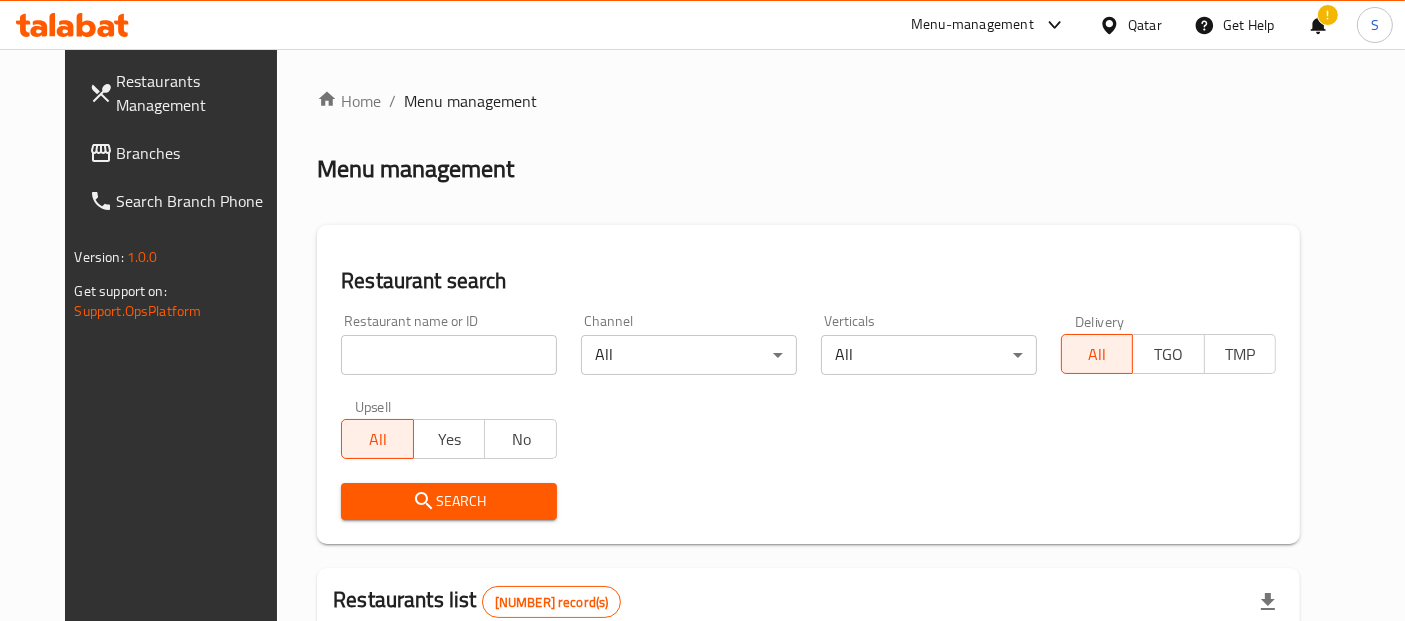 click at bounding box center [449, 355] 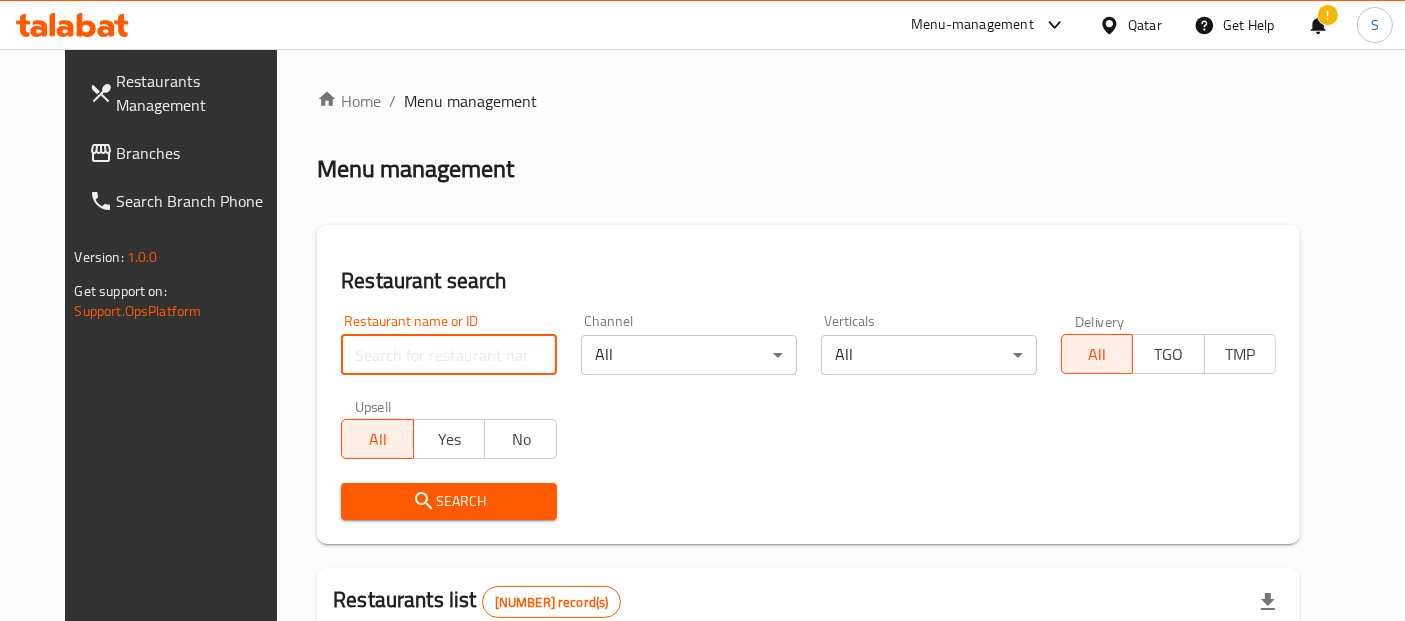 paste on "SPICY VILLAGE RESTAURANT" 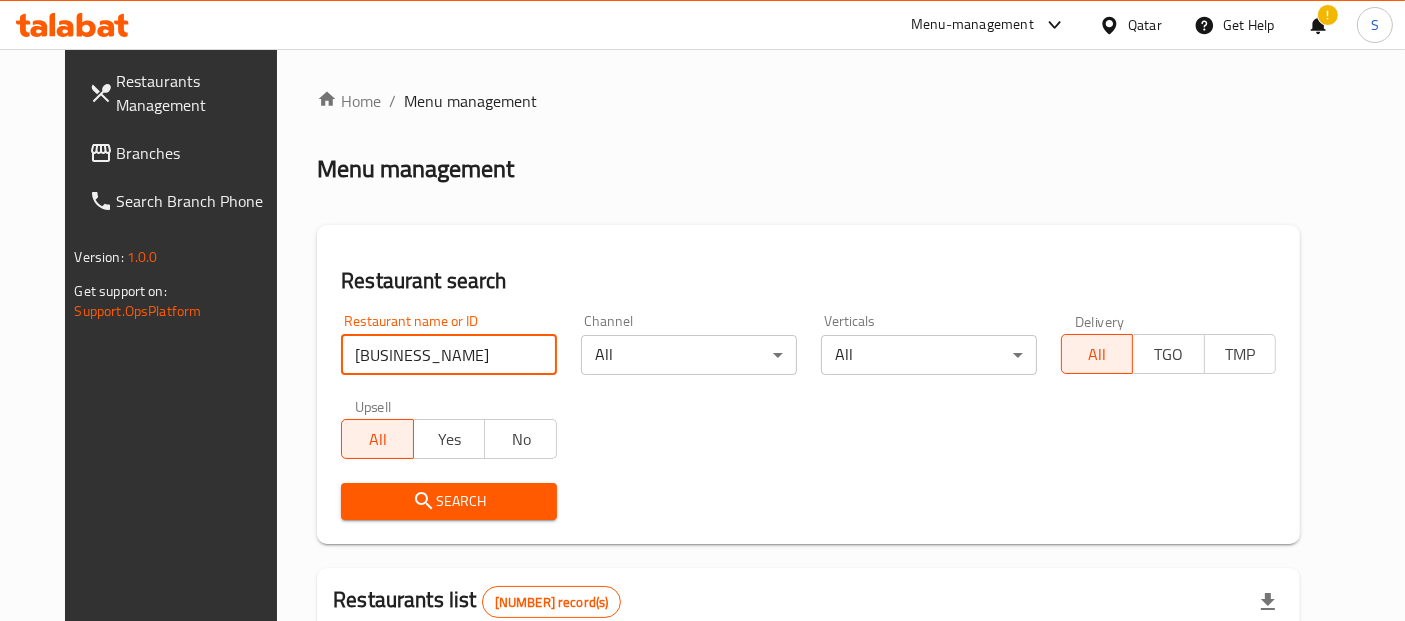 type on "SPICY VILLAGE RESTAURANT" 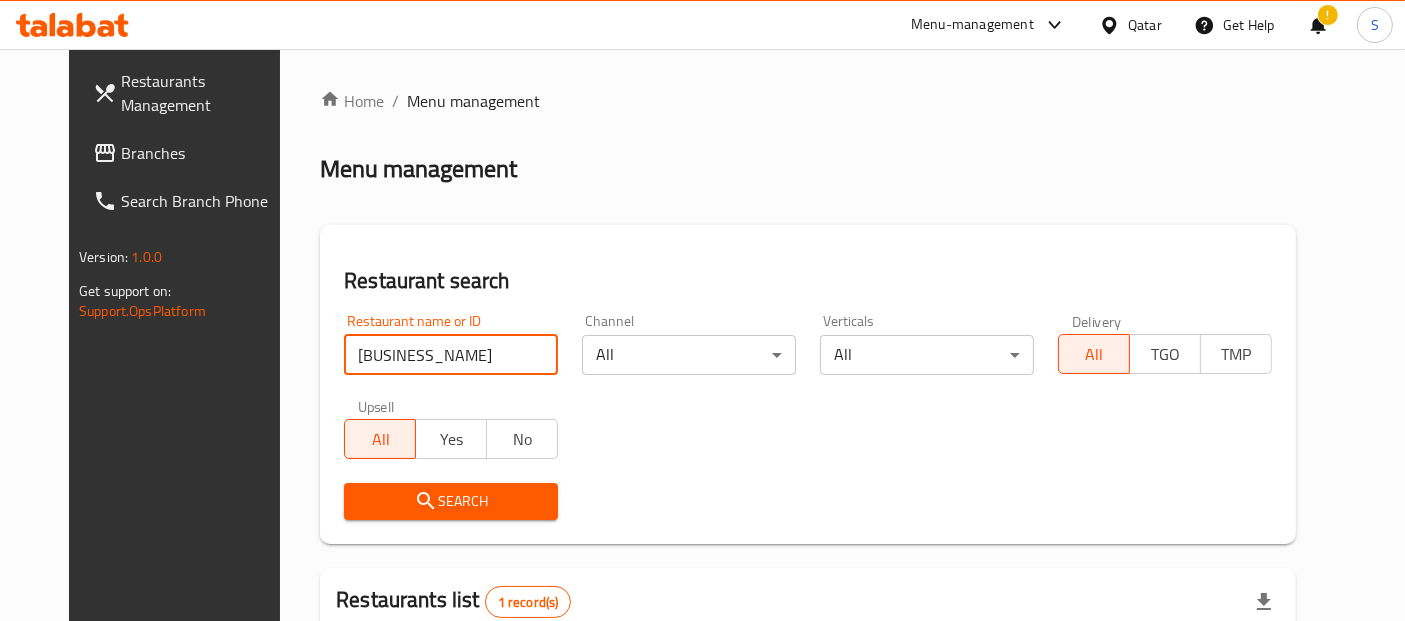click on "Home / Menu management Menu management Restaurant search Restaurant name or ID SPICY VILLAGE RESTAURANT Restaurant name or ID Channel All ​ Verticals All ​ Delivery All TGO TMP Upsell All Yes No   Search Restaurants list   1 record(s) ID sorted ascending Name (En) Name (Ar) Ref. Name Logo Branches Open Busy Closed POS group Status Action 703141 Spicy Village Restaurant مطعم سبايسي فلج SPICY VILLAGE RESTAURANT 1 0 0 0 INACTIVE Rows per page: 10 1-1 of 1" at bounding box center (808, 470) 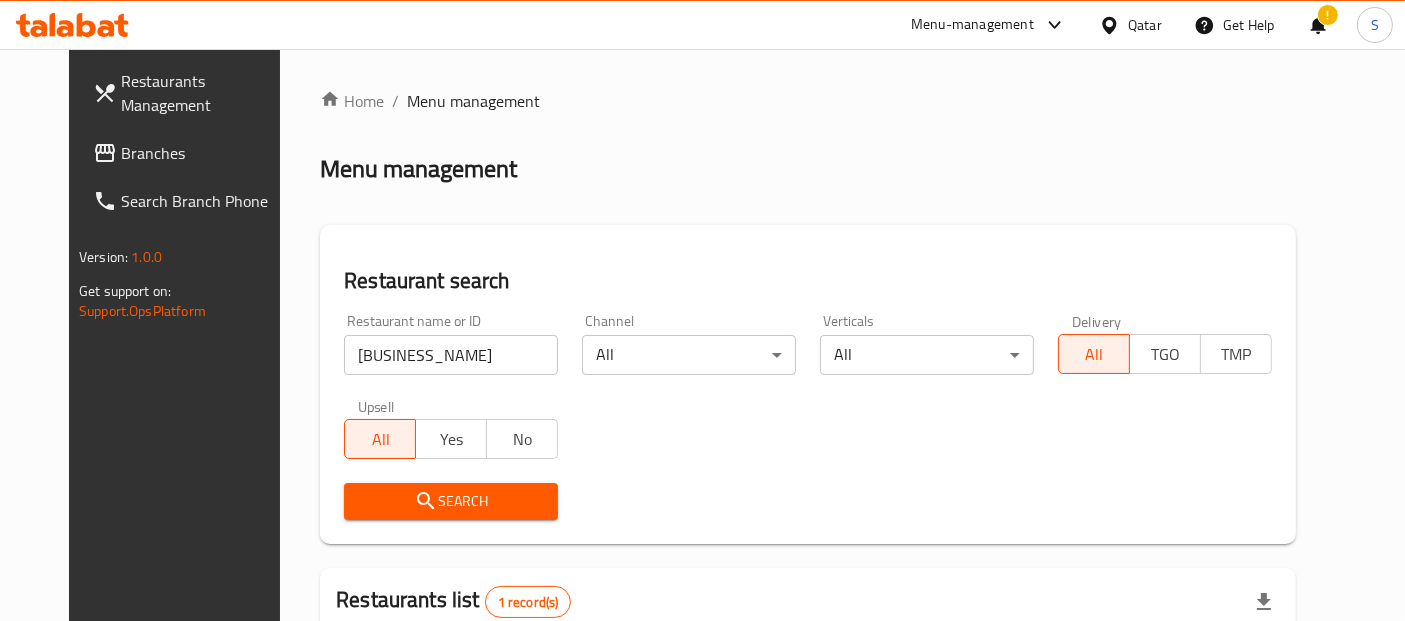 click on "Search" at bounding box center [451, 501] 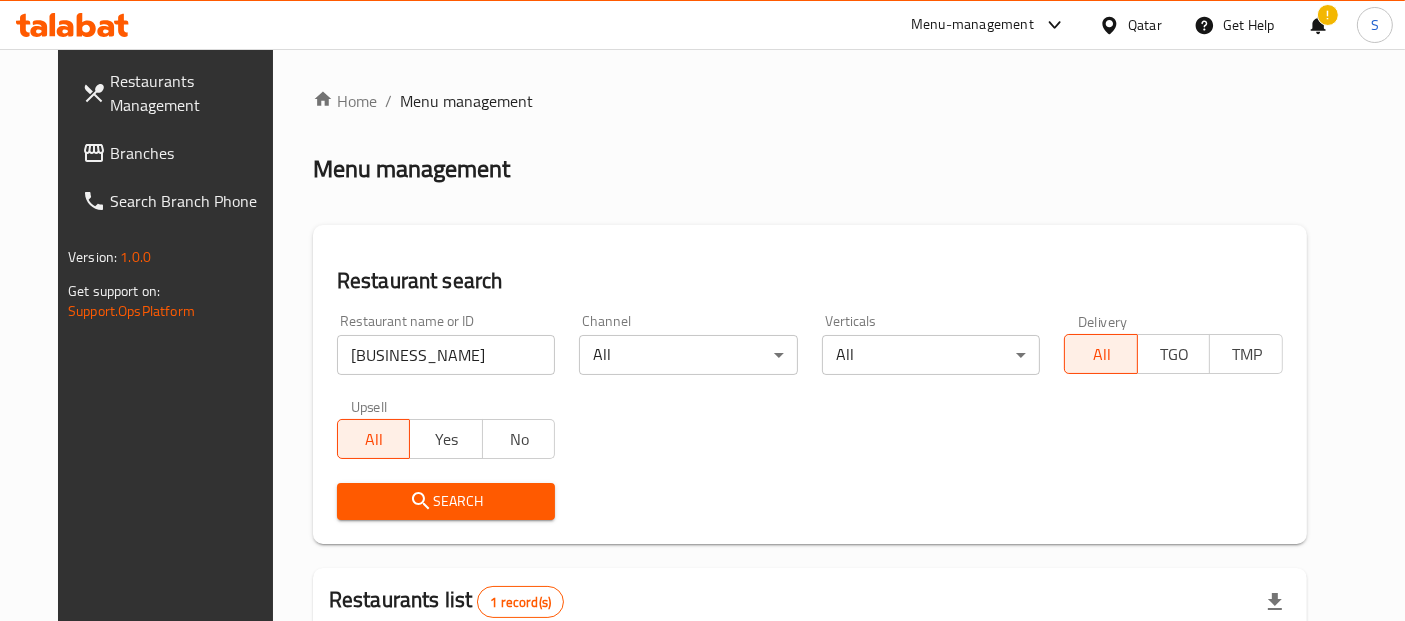 scroll, scrollTop: 253, scrollLeft: 0, axis: vertical 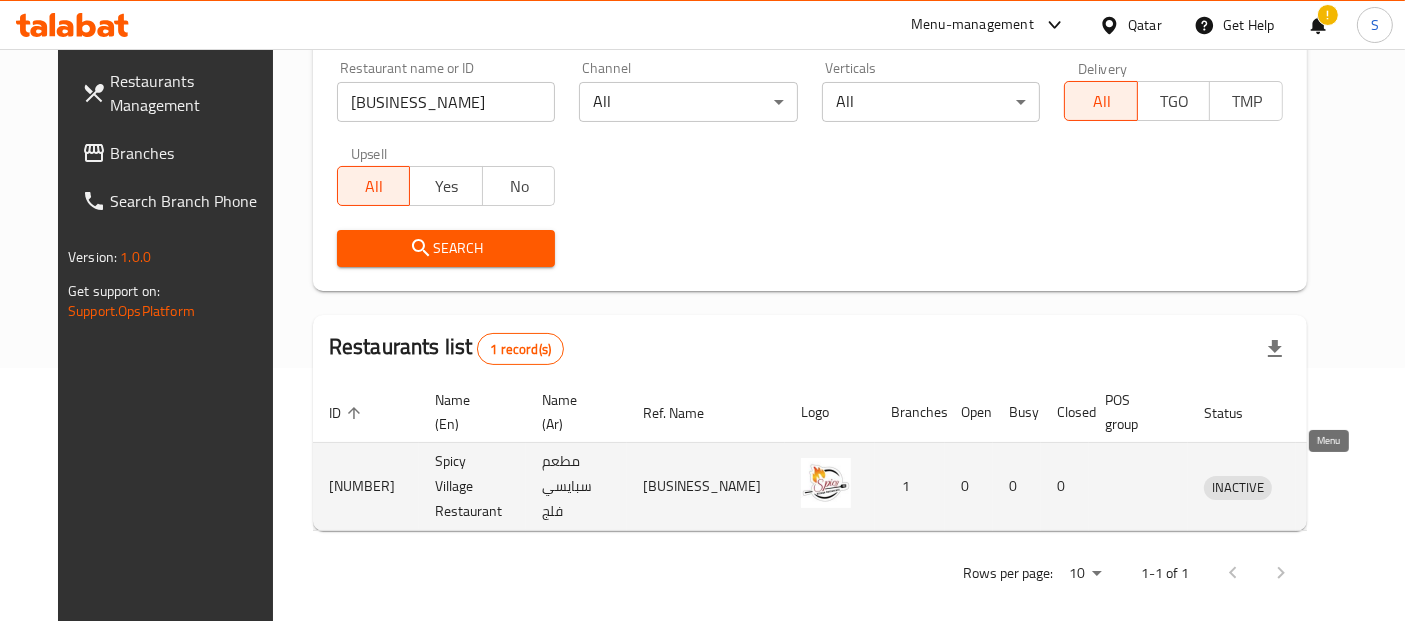 click 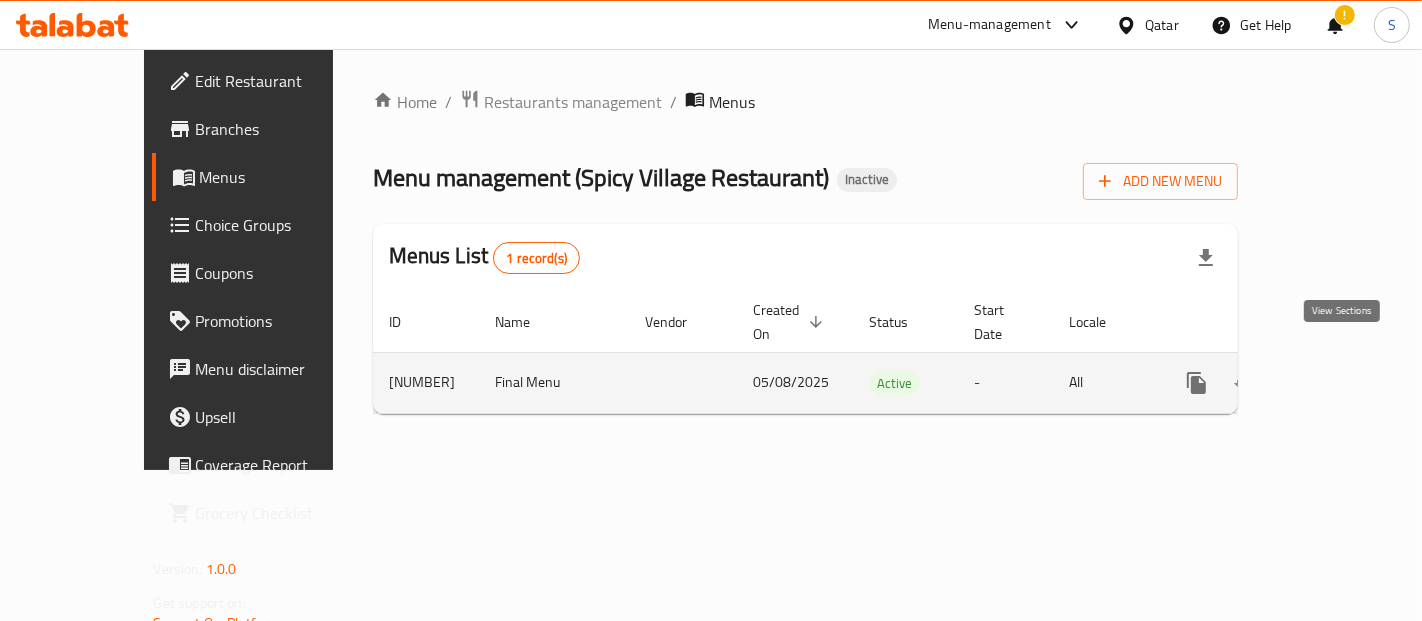 click 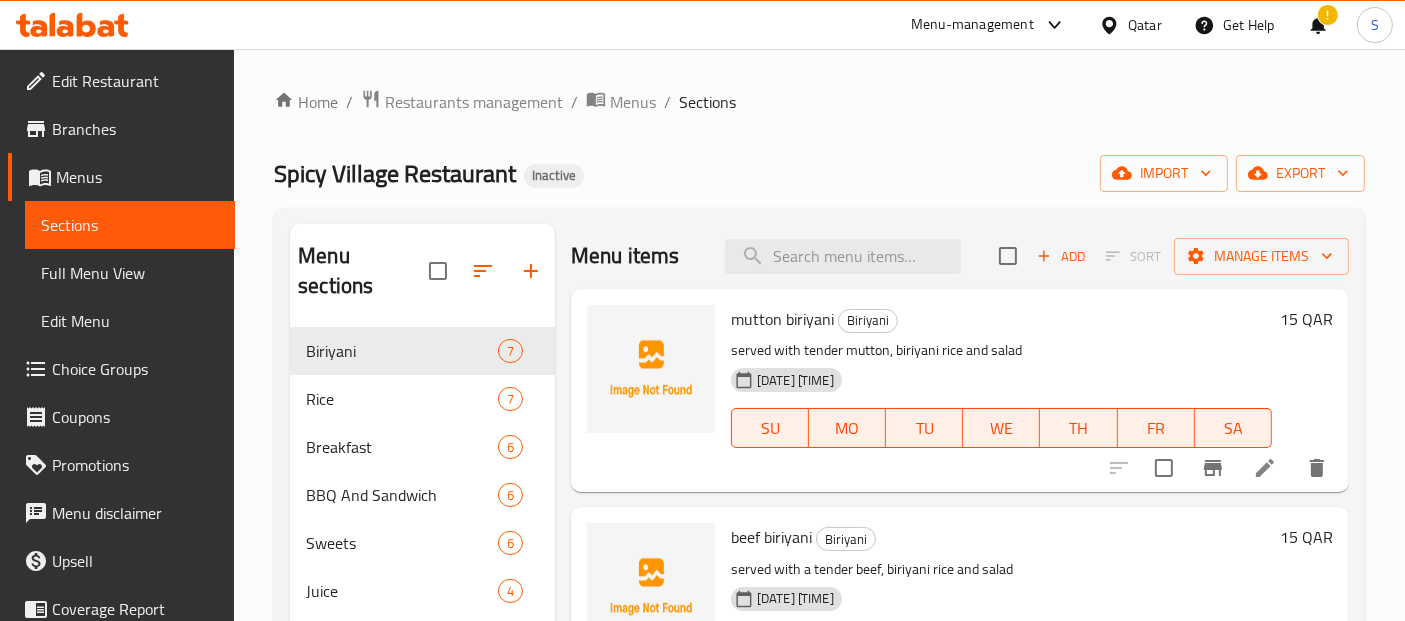 click on "Edit Restaurant" at bounding box center [135, 81] 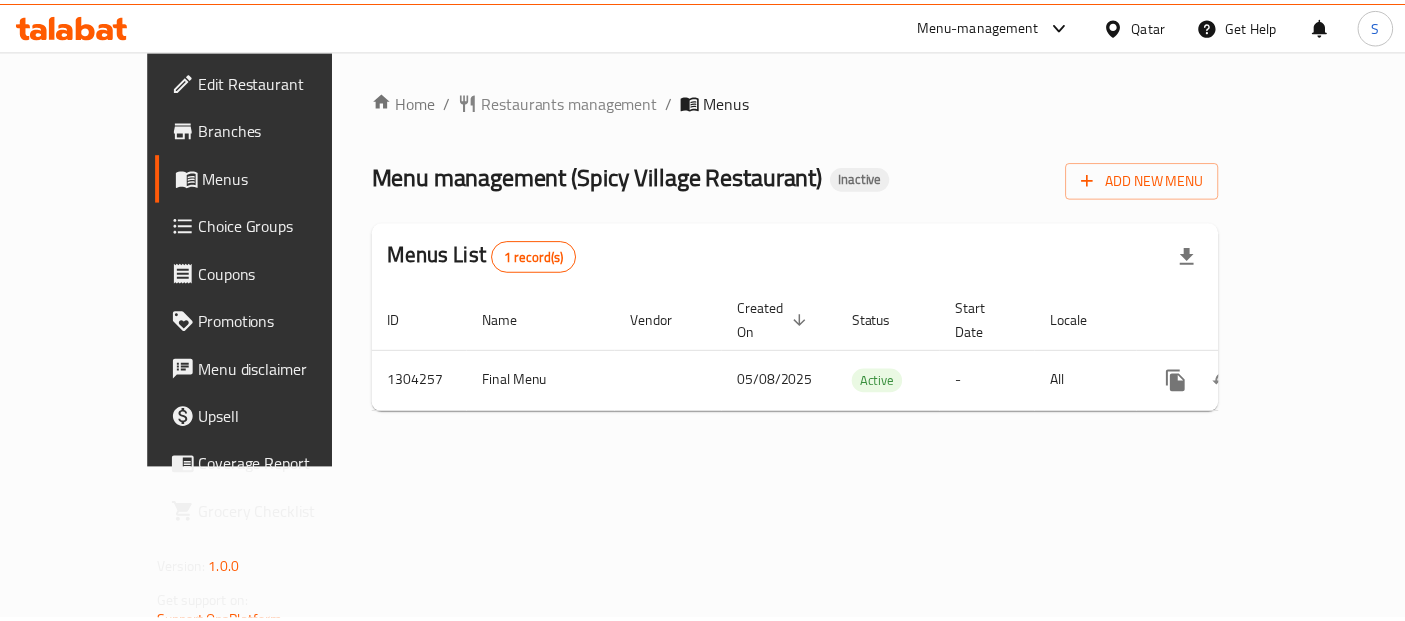 scroll, scrollTop: 0, scrollLeft: 0, axis: both 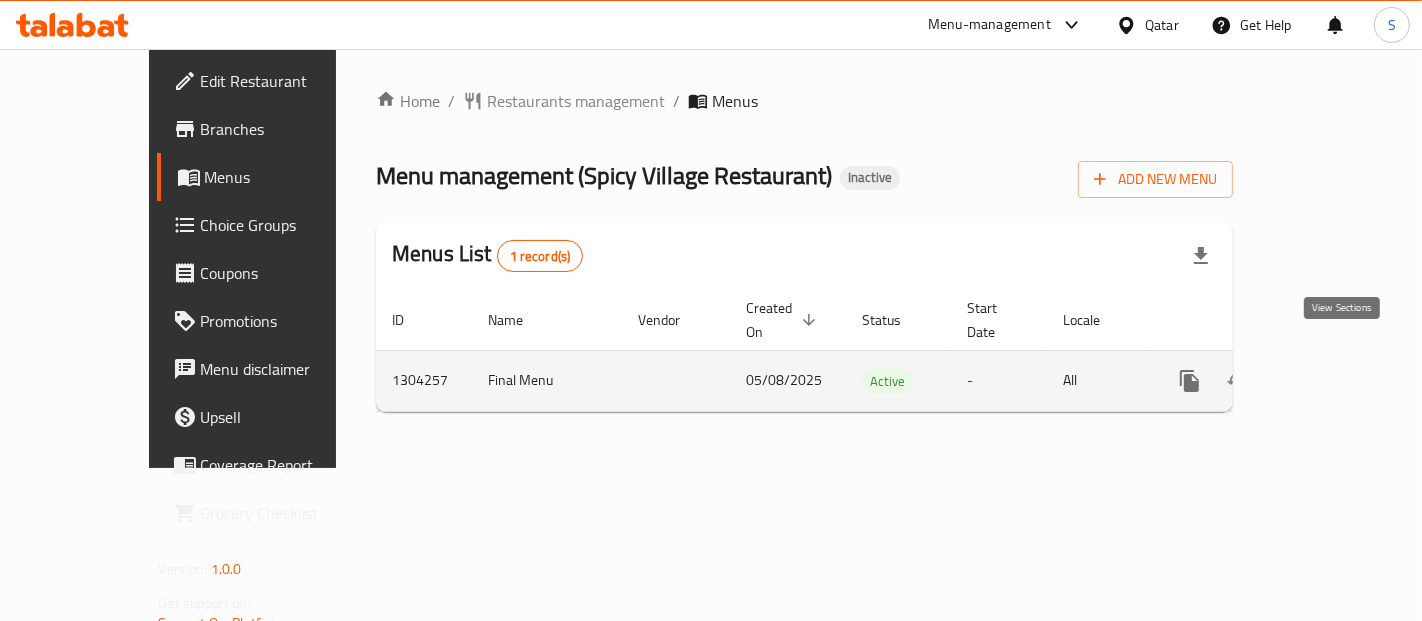 click 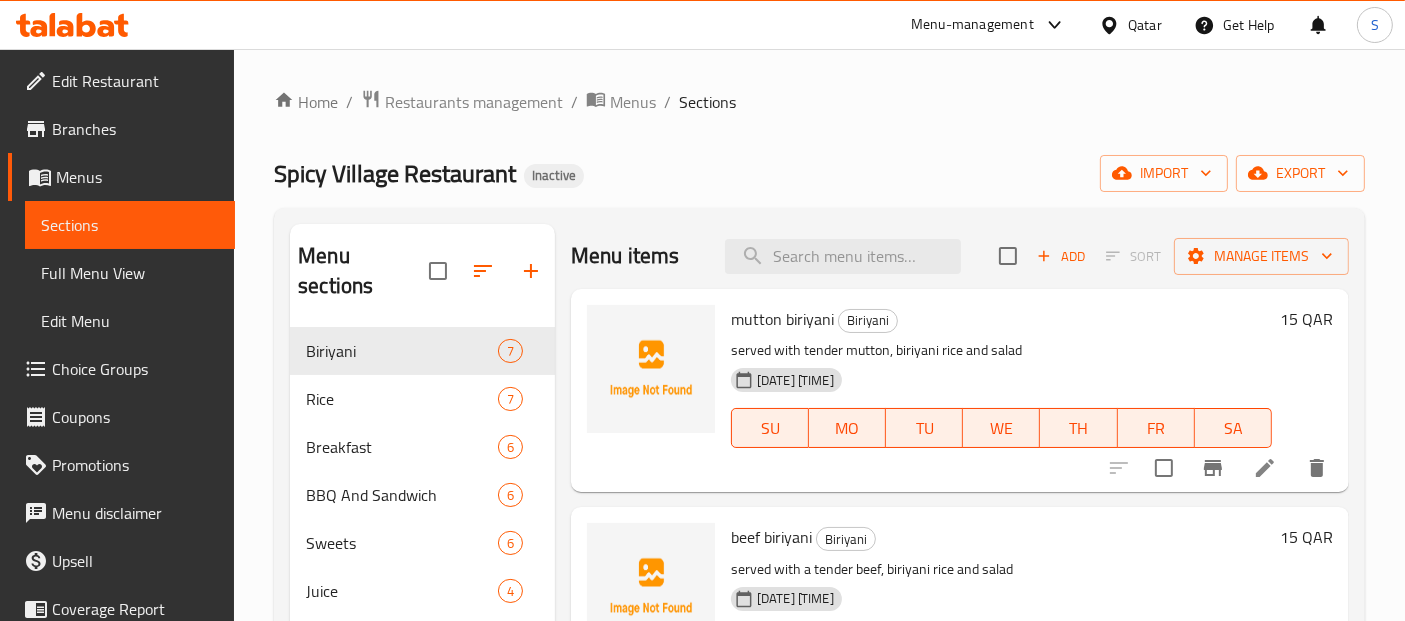 click on "Full Menu View" at bounding box center (130, 273) 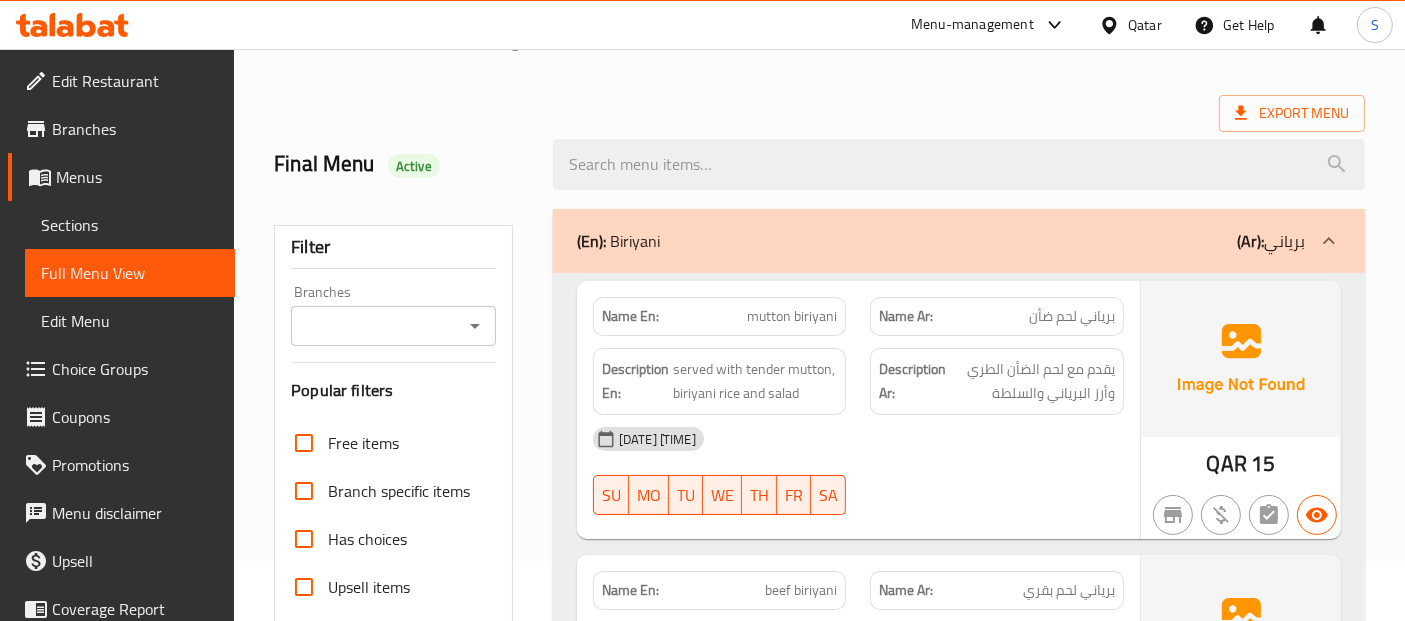 scroll, scrollTop: 0, scrollLeft: 0, axis: both 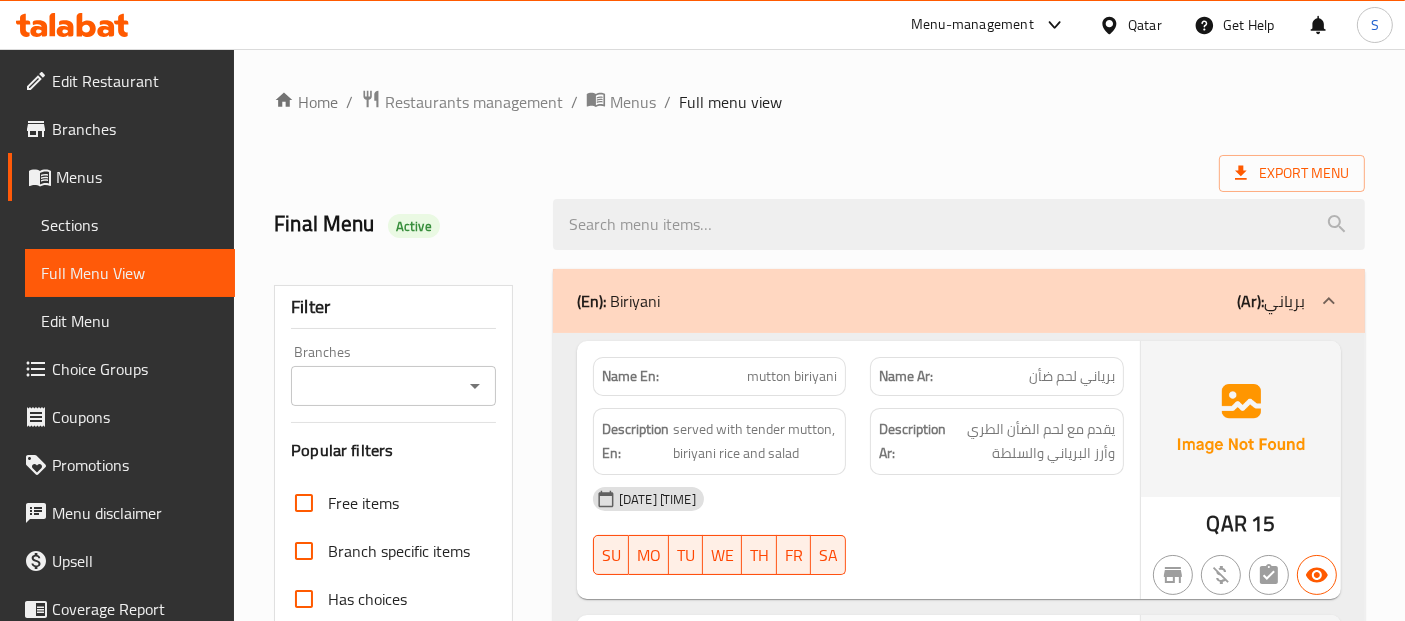 click on "Home / Restaurants management / Menus / Full menu view Export Menu Final Menu Active Filter Branches Branches Popular filters Free items Branch specific items Has choices Upsell items Availability filters Available Not available View filters Collapse sections Collapse categories Collapse Choices (En): Biriyani (Ar): برياني Name En: mutton biriyani Name Ar: برياني لحم ضأن Description En: served with tender mutton, biriyani rice and salad Description Ar: يقدم مع لحم الضأن الطري وأرز البرياني والسلطة [DATE] [TIME] [DAYS] [CURRENCY] [PRICE] Name En: beef biriyani Name Ar: برياني لحم بقري Description En: served with a tender beef, biriyani rice and salad Description Ar: يُقدم مع لحم بقري طري وأرز برياني وسلطة [DATE] [TIME] [DAYS] [CURRENCY] [PRICE] Name En: chicken biriyani Name Ar: برياني الدجاج Description En: served with a chicken, biriyani rice and salad Description Ar: [DAYS]" at bounding box center (819, 6817) 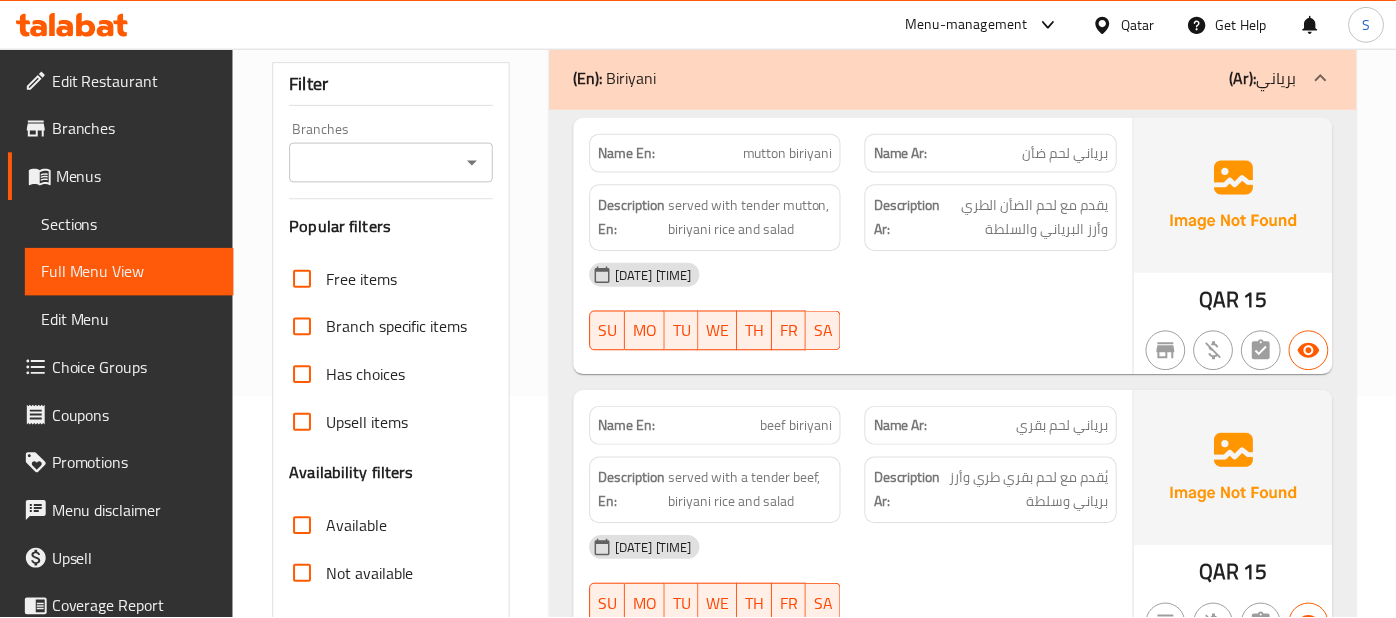scroll, scrollTop: 222, scrollLeft: 0, axis: vertical 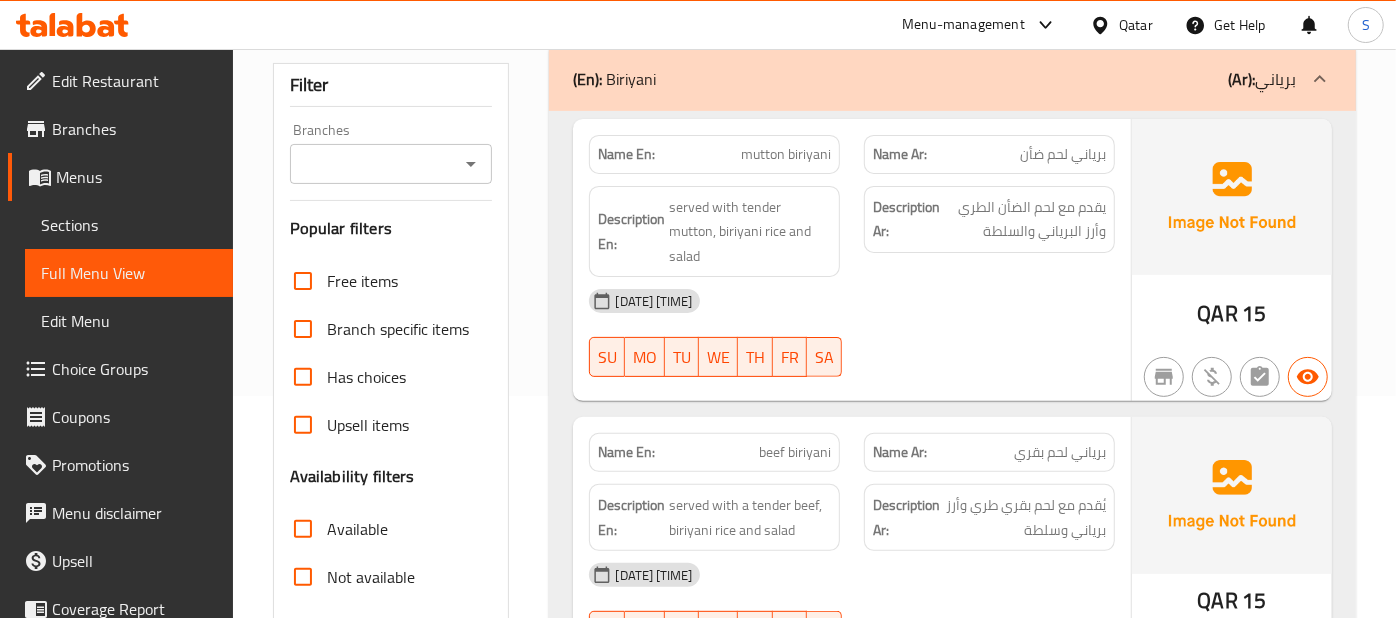 click on "[DATE] [TIME] [DAYS]" at bounding box center [851, 333] 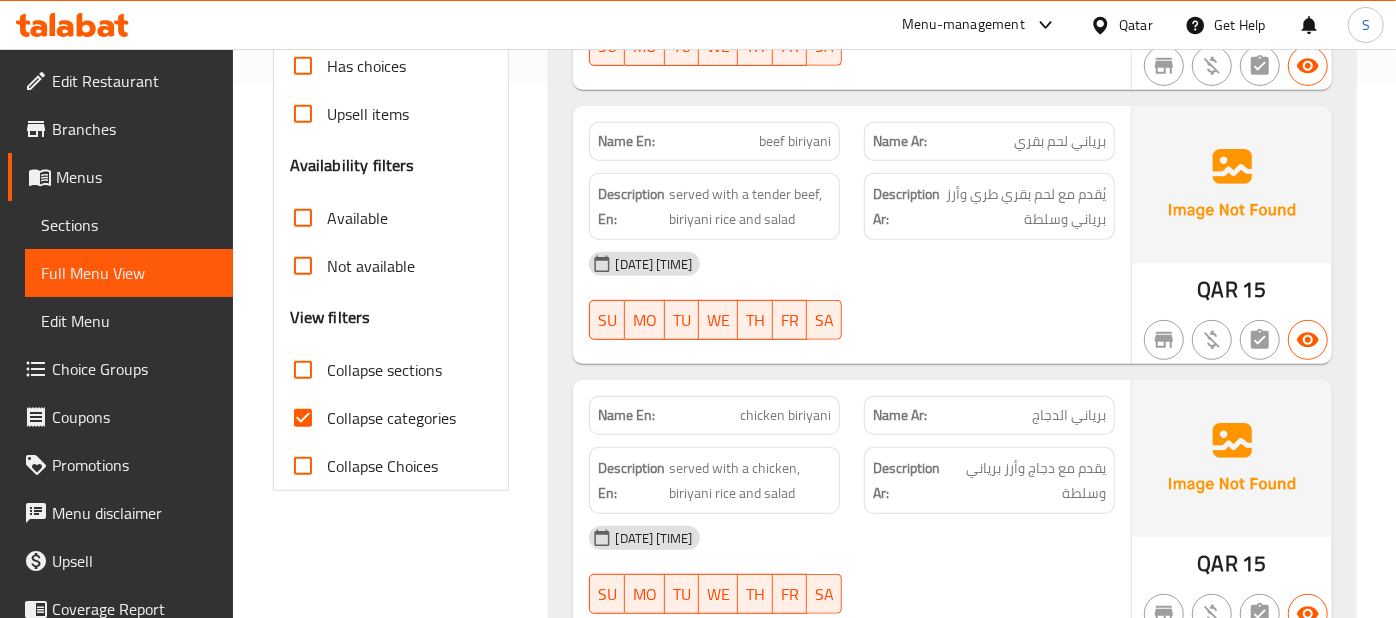 scroll, scrollTop: 577, scrollLeft: 0, axis: vertical 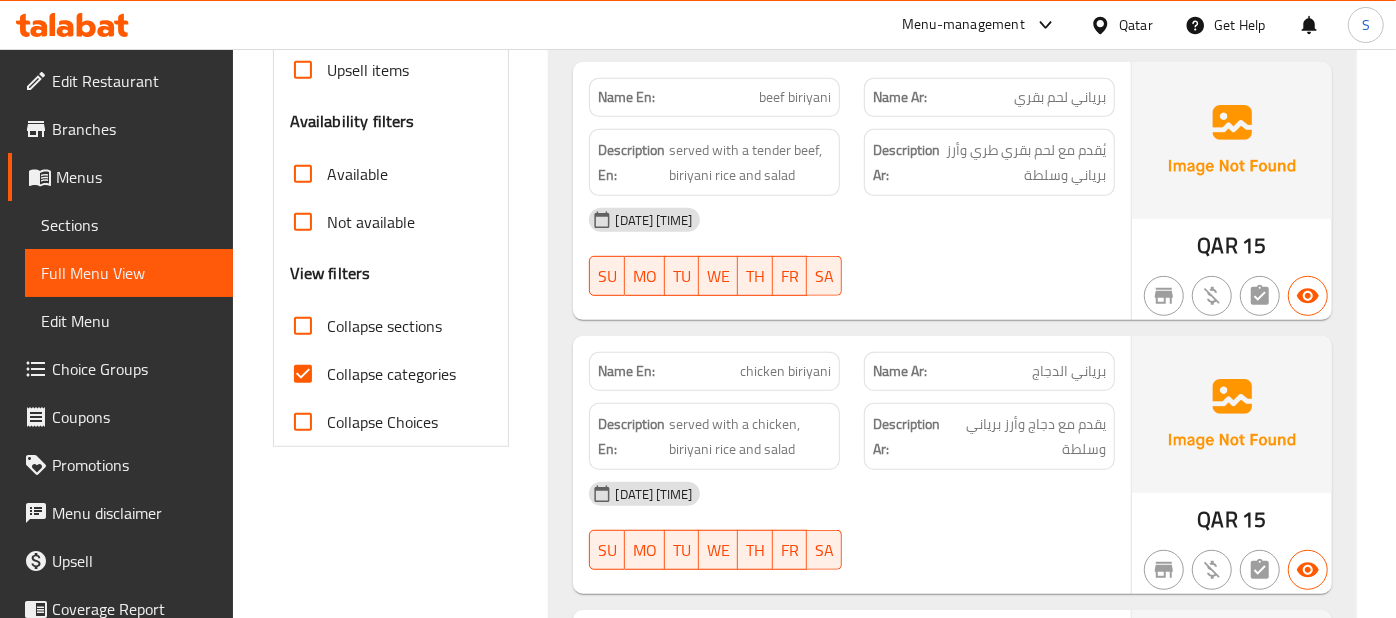 click on "[DATE] [TIME]" at bounding box center [851, 220] 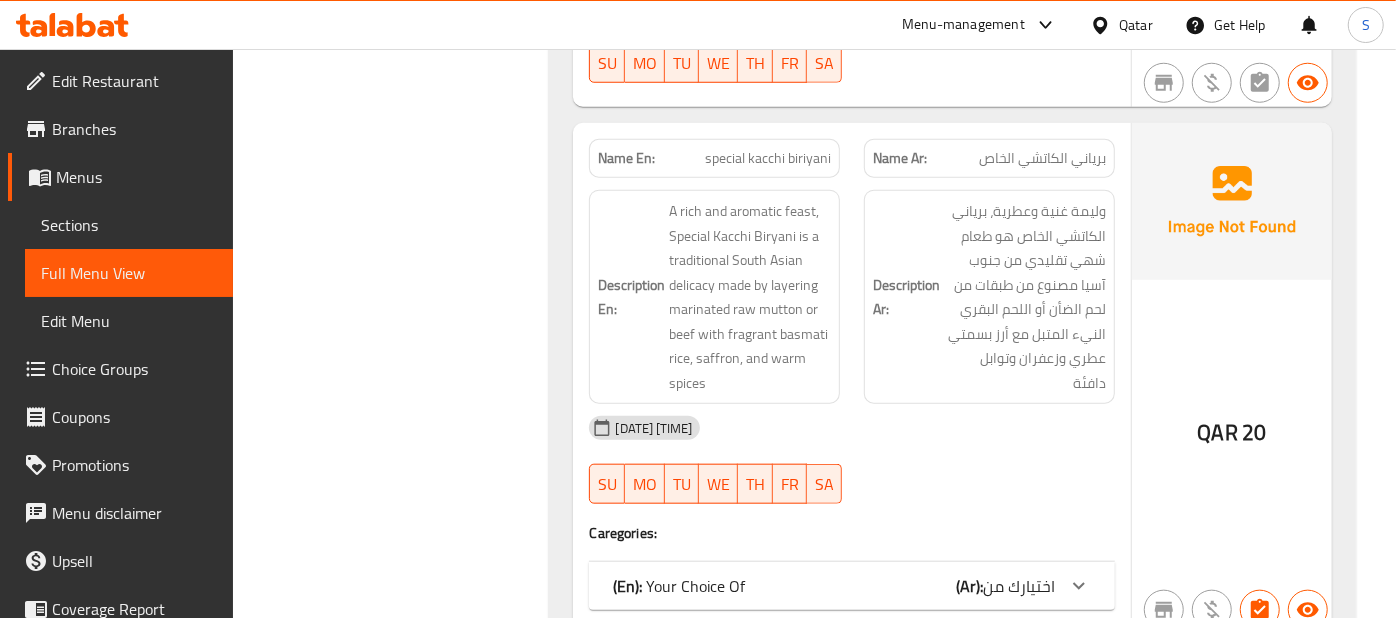 scroll, scrollTop: 1066, scrollLeft: 0, axis: vertical 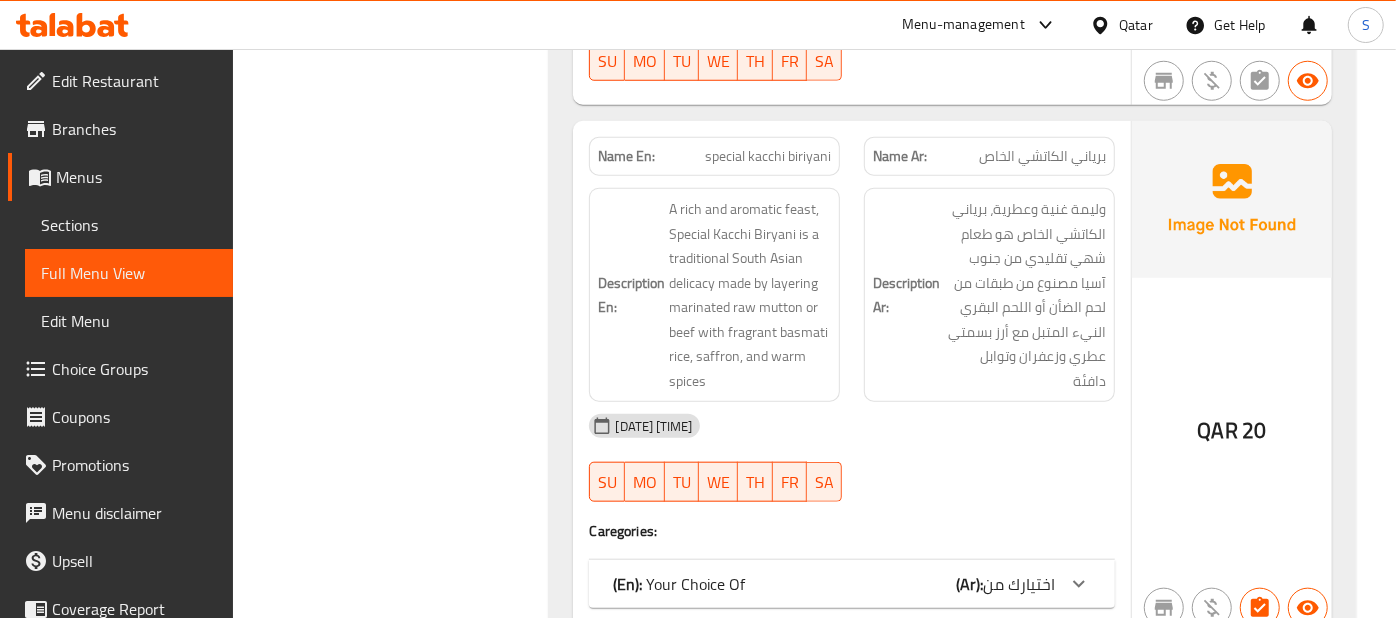 click on "اختيارك من" at bounding box center (1019, 584) 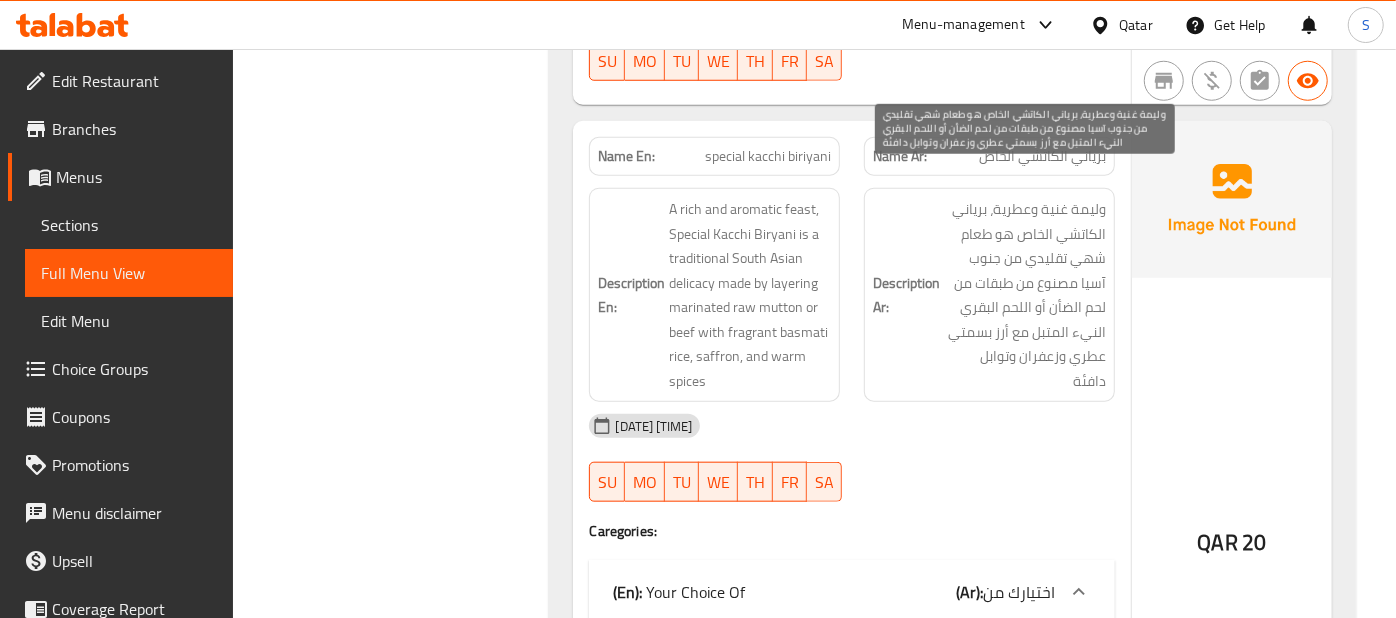 click on "وليمة غنية وعطرية، برياني الكاتشي الخاص هو طعام شهي تقليدي من جنوب آسيا مصنوع من طبقات من لحم الضأن أو اللحم البقري النيء المتبل مع أرز بسمتي عطري وزعفران وتوابل دافئة" at bounding box center [1025, 295] 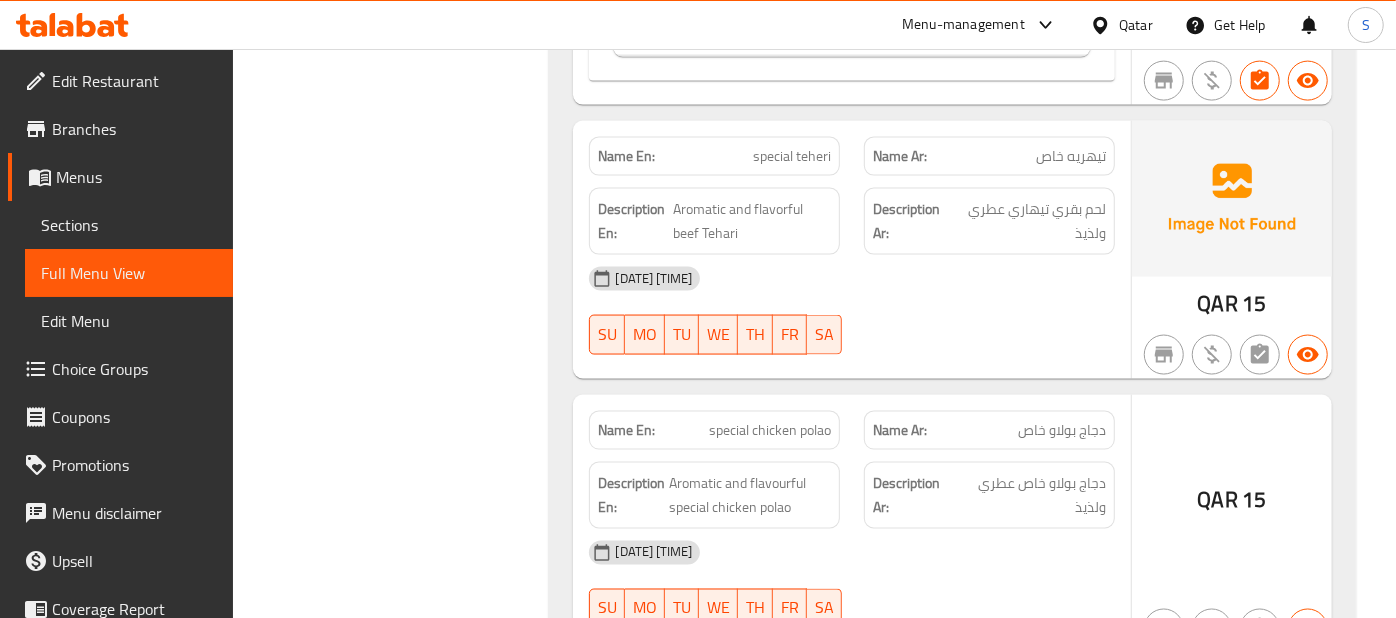 scroll, scrollTop: 1822, scrollLeft: 0, axis: vertical 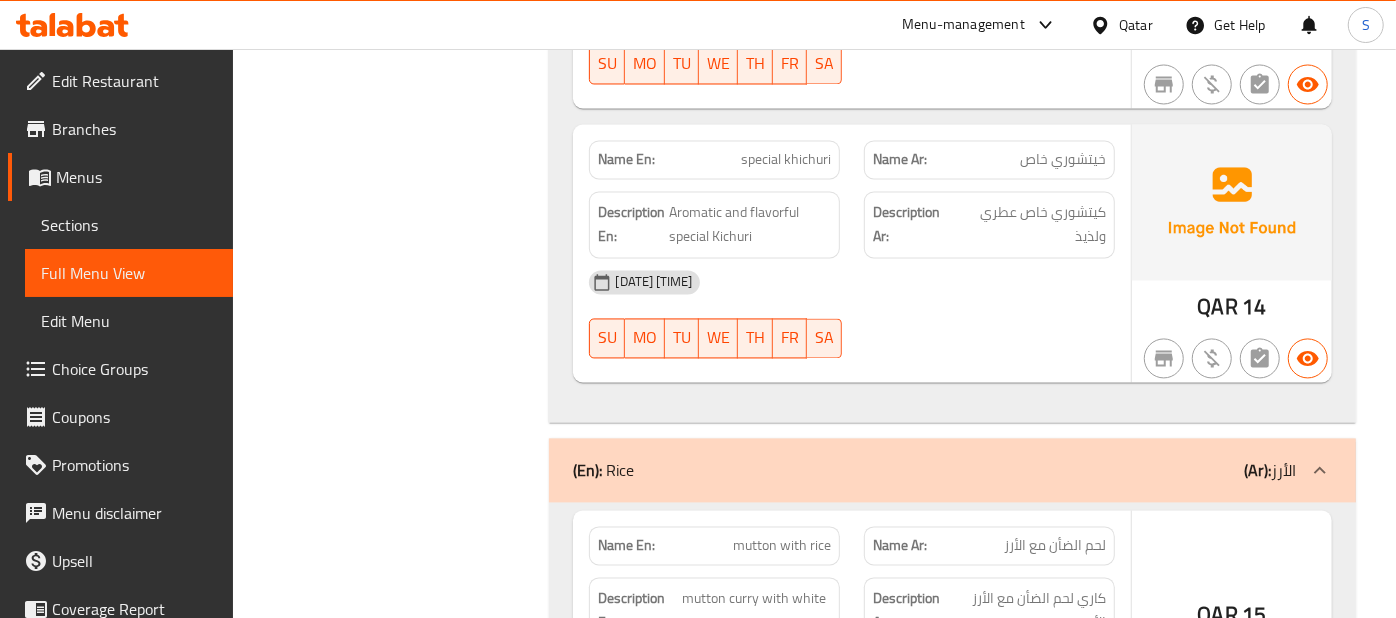 click on "[DATE] [TIME] [DAYS]" at bounding box center [851, 314] 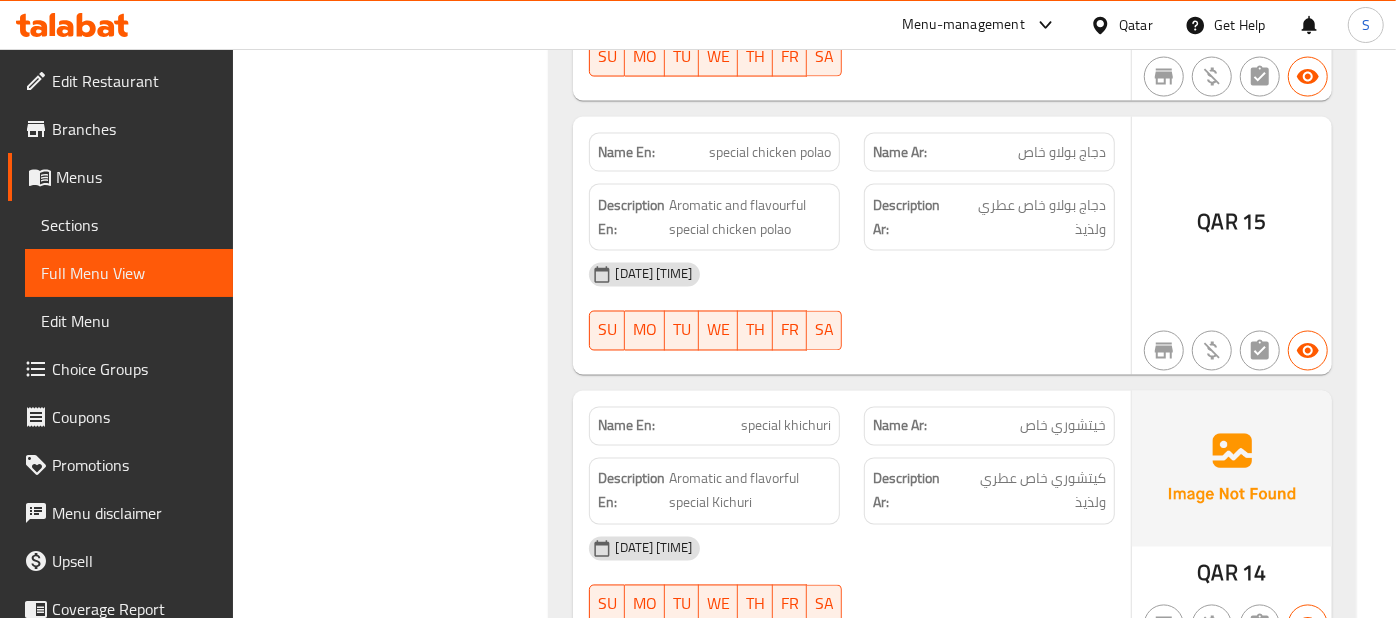 scroll, scrollTop: 2140, scrollLeft: 0, axis: vertical 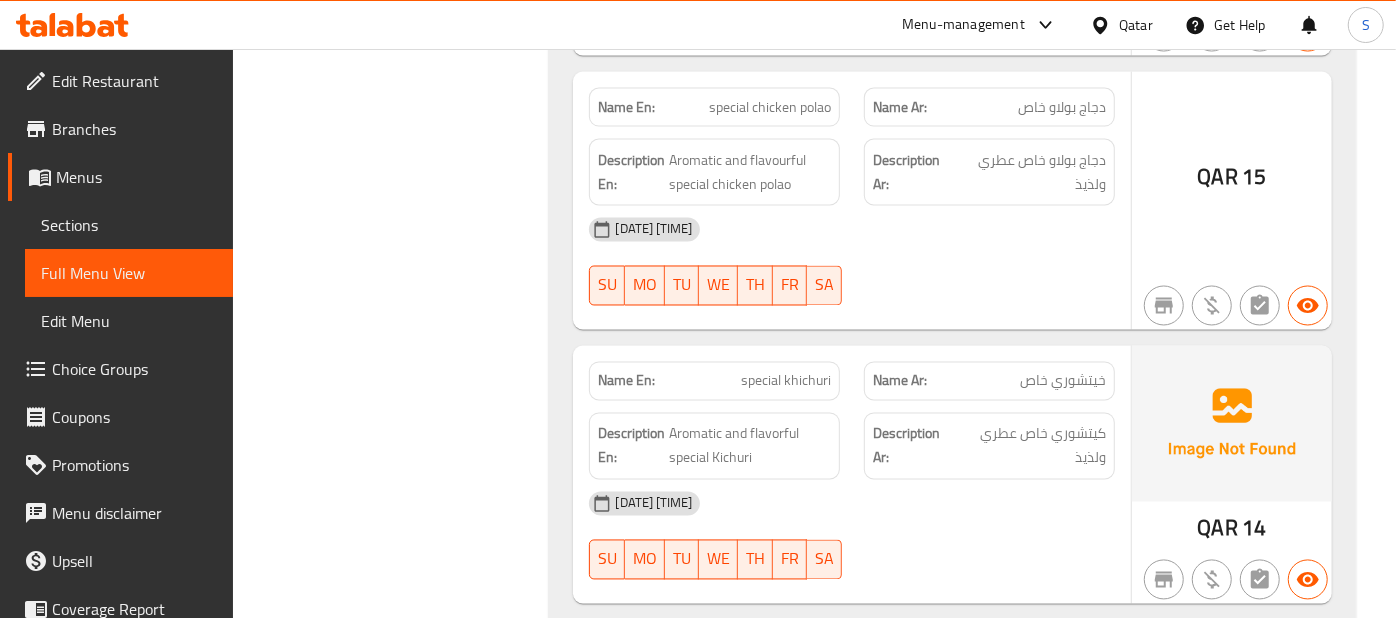 click at bounding box center (1232, 424) 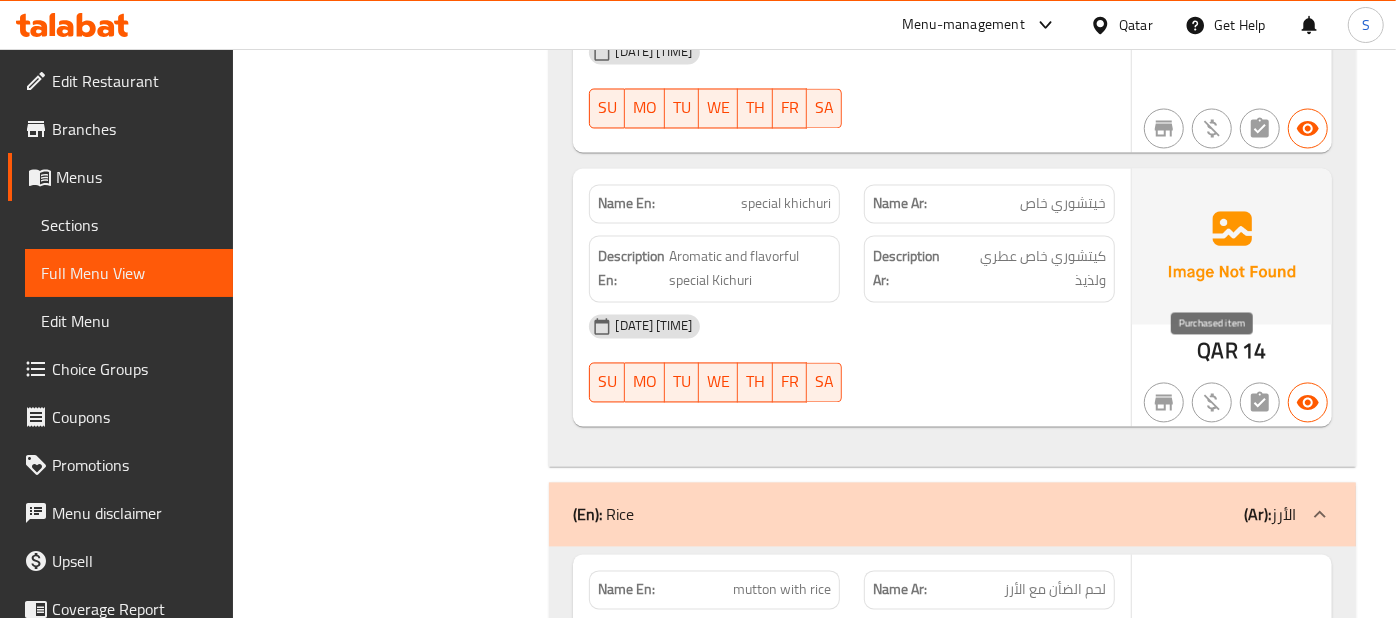 scroll, scrollTop: 2362, scrollLeft: 0, axis: vertical 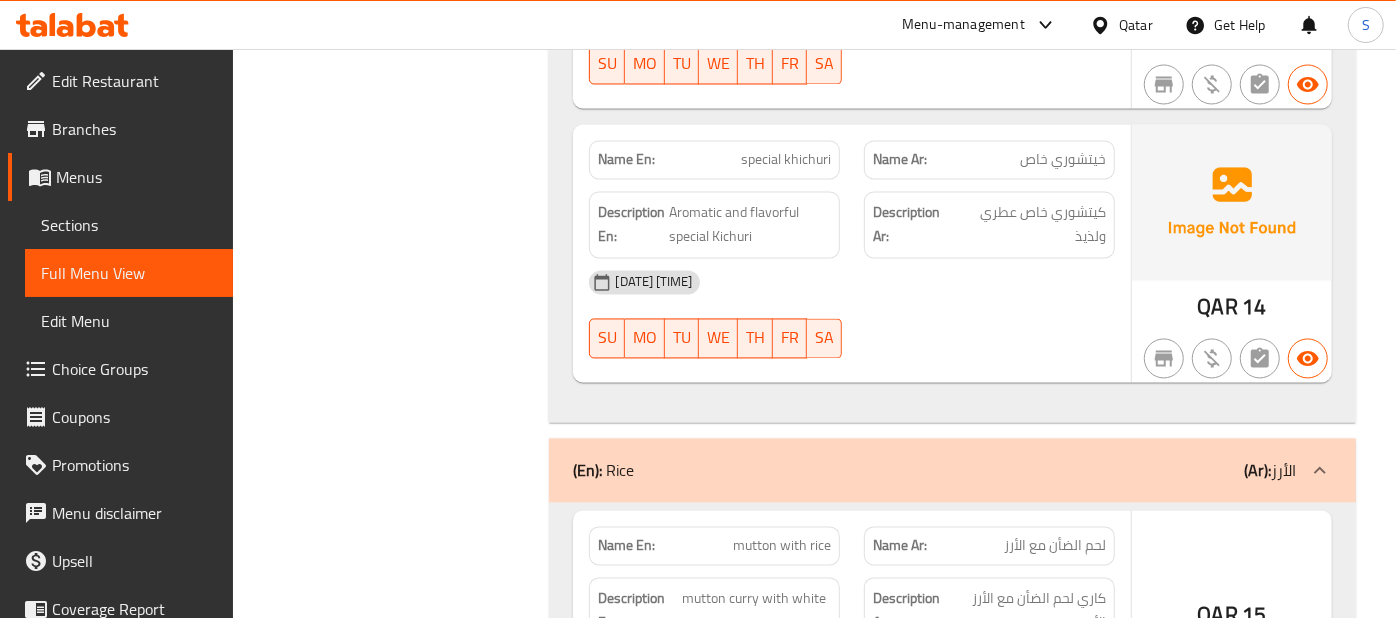 click at bounding box center (1232, 202) 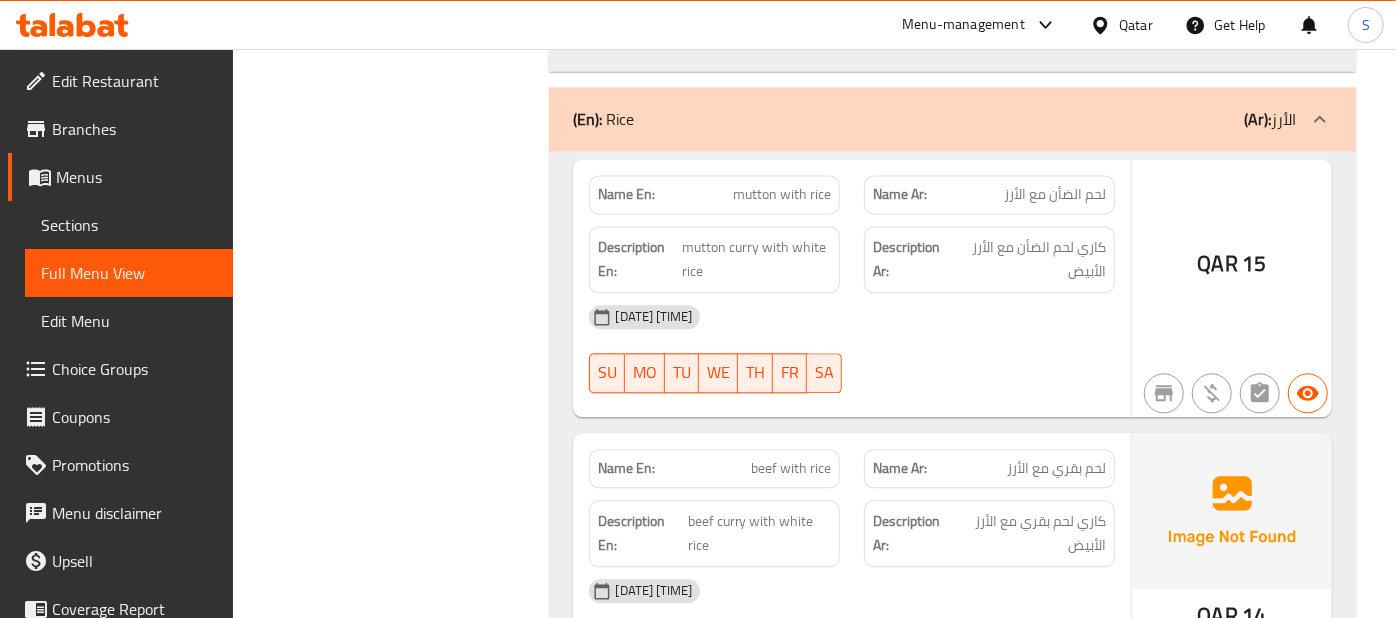 scroll, scrollTop: 2717, scrollLeft: 0, axis: vertical 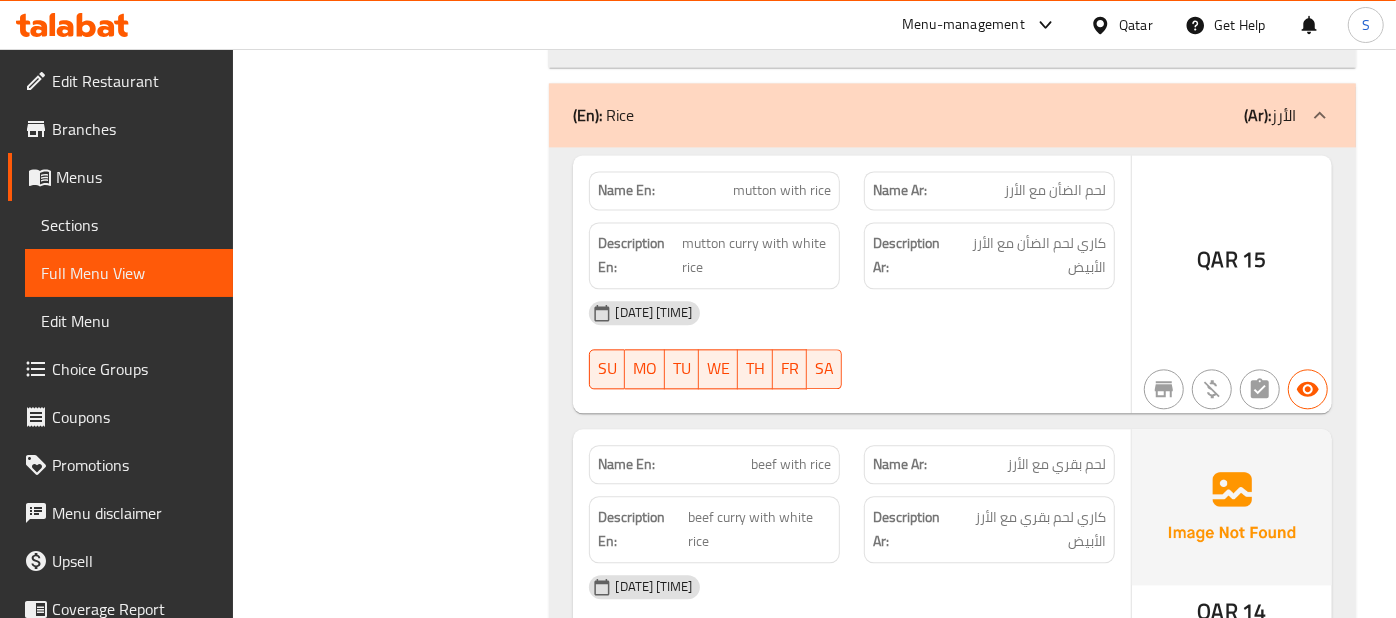 click on "QAR 15" at bounding box center (1232, -2235) 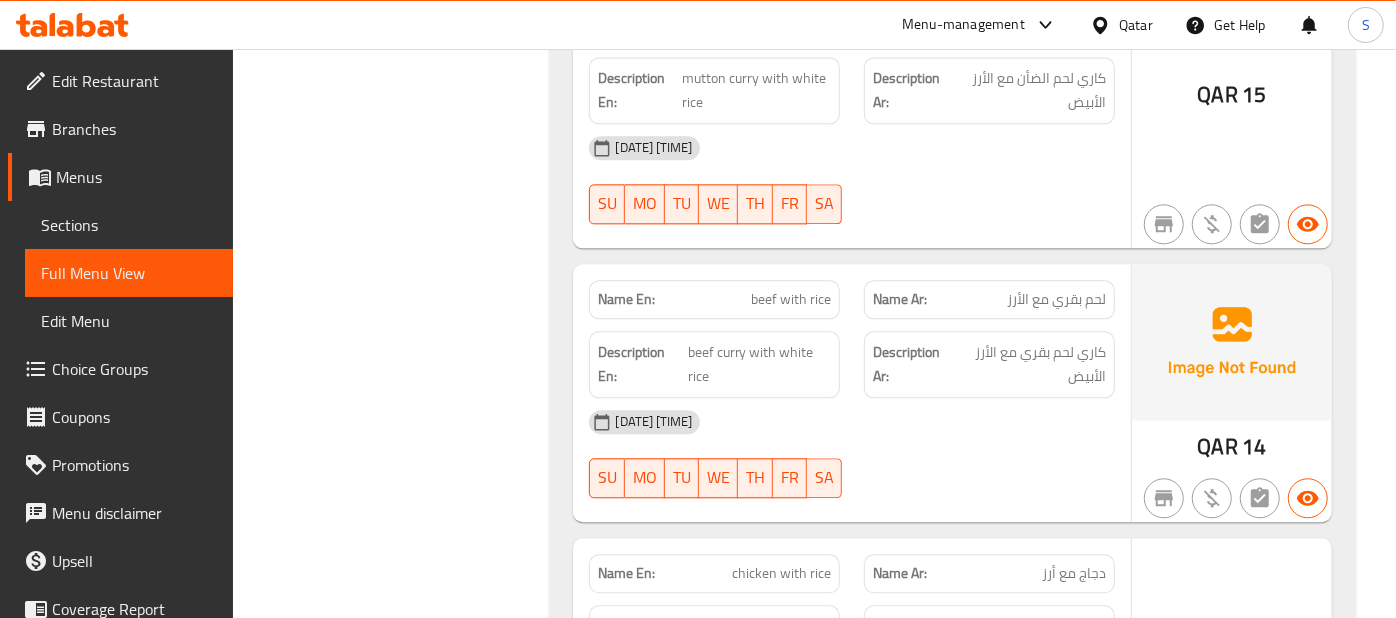 scroll, scrollTop: 2984, scrollLeft: 0, axis: vertical 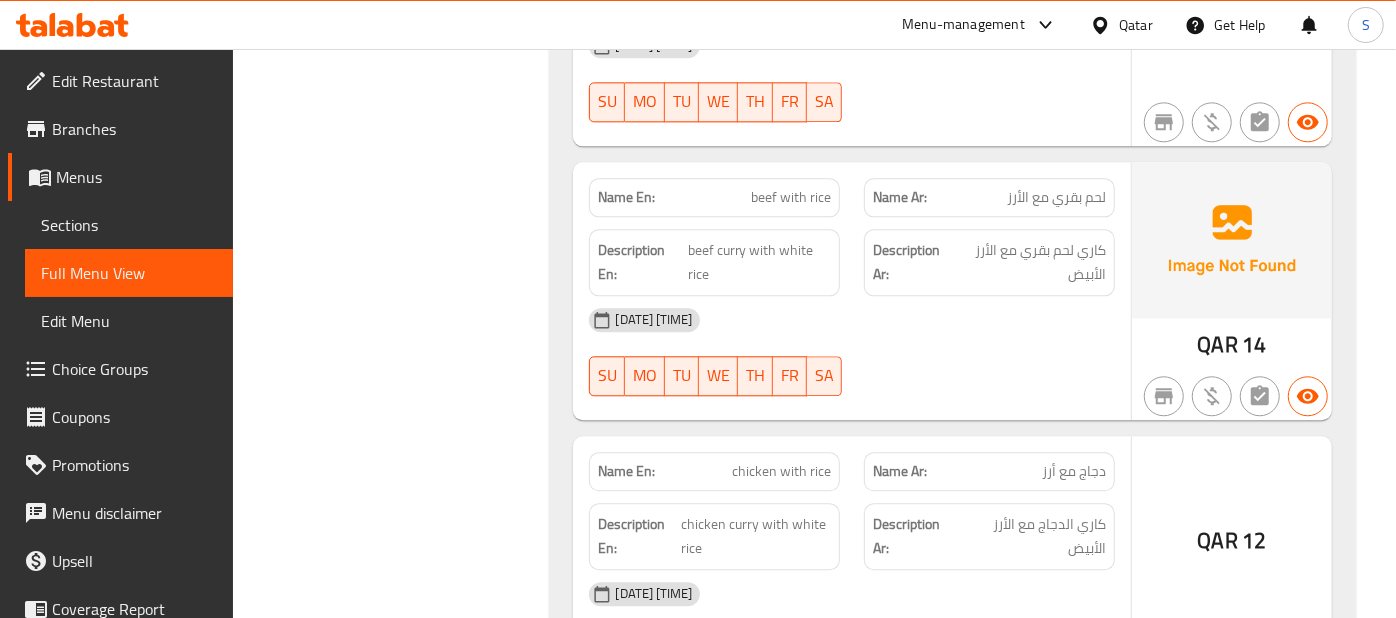 click on "QAR" at bounding box center [1218, -2162] 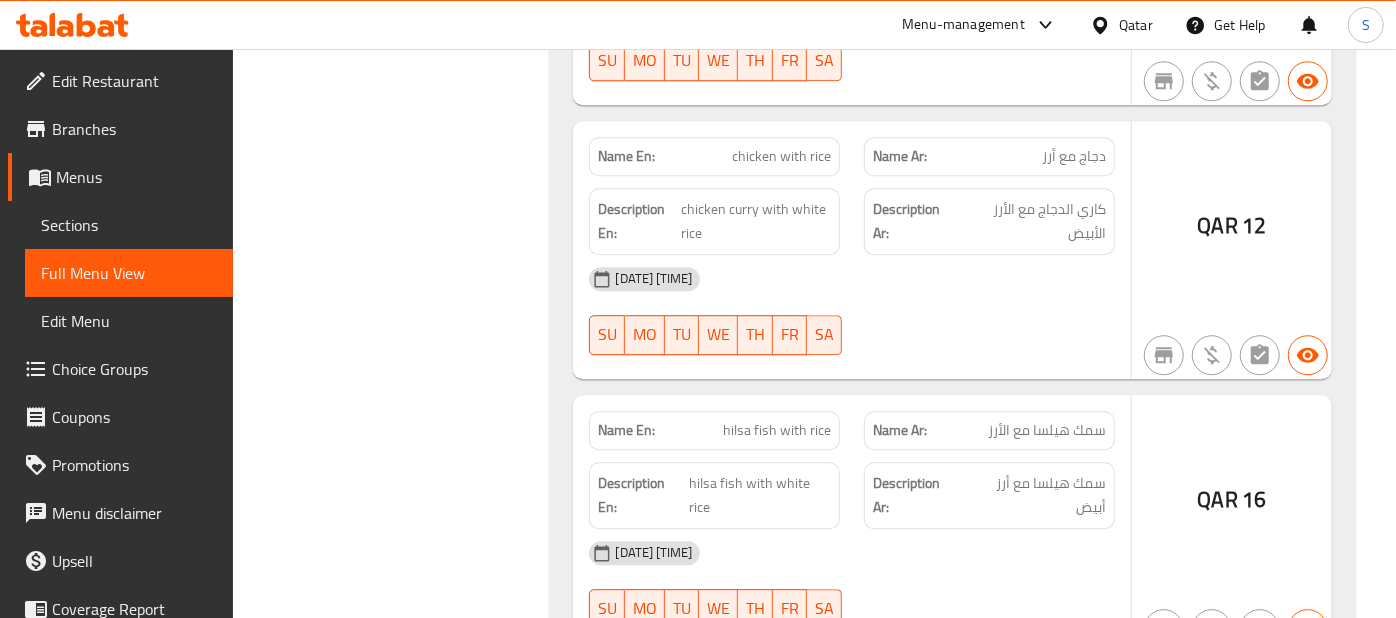 scroll, scrollTop: 3295, scrollLeft: 0, axis: vertical 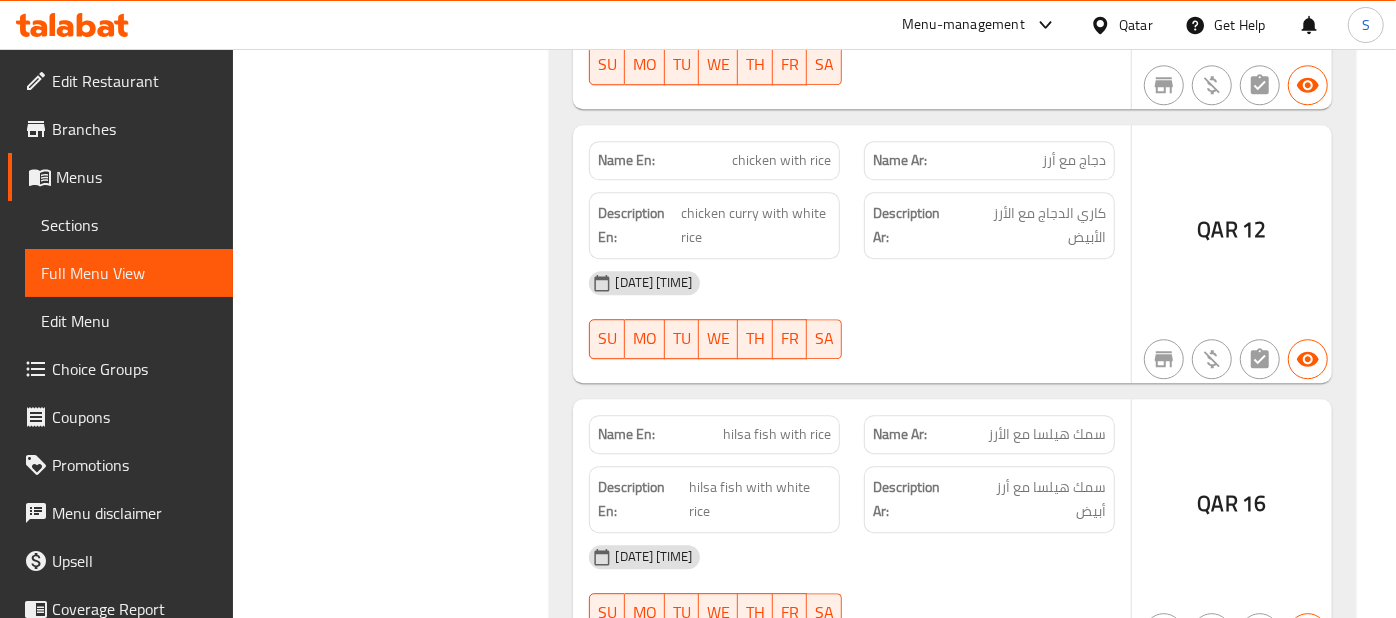 click on "QAR 12" at bounding box center [1232, -2253] 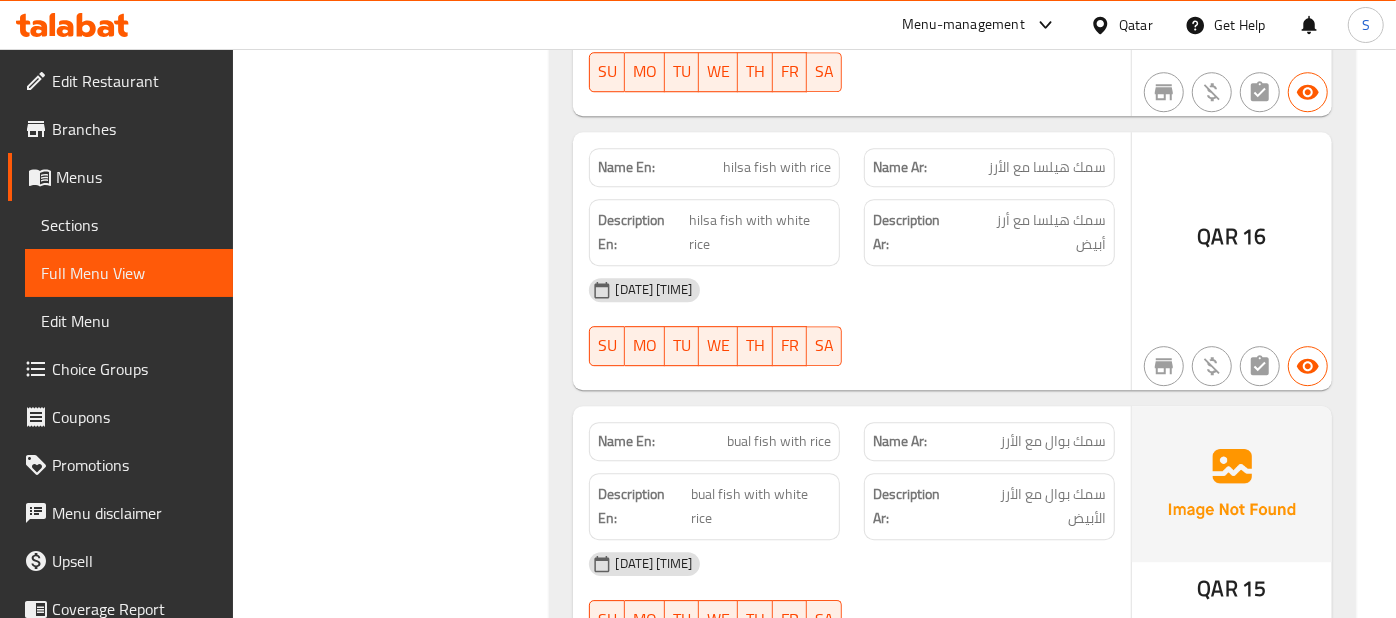 scroll, scrollTop: 3606, scrollLeft: 0, axis: vertical 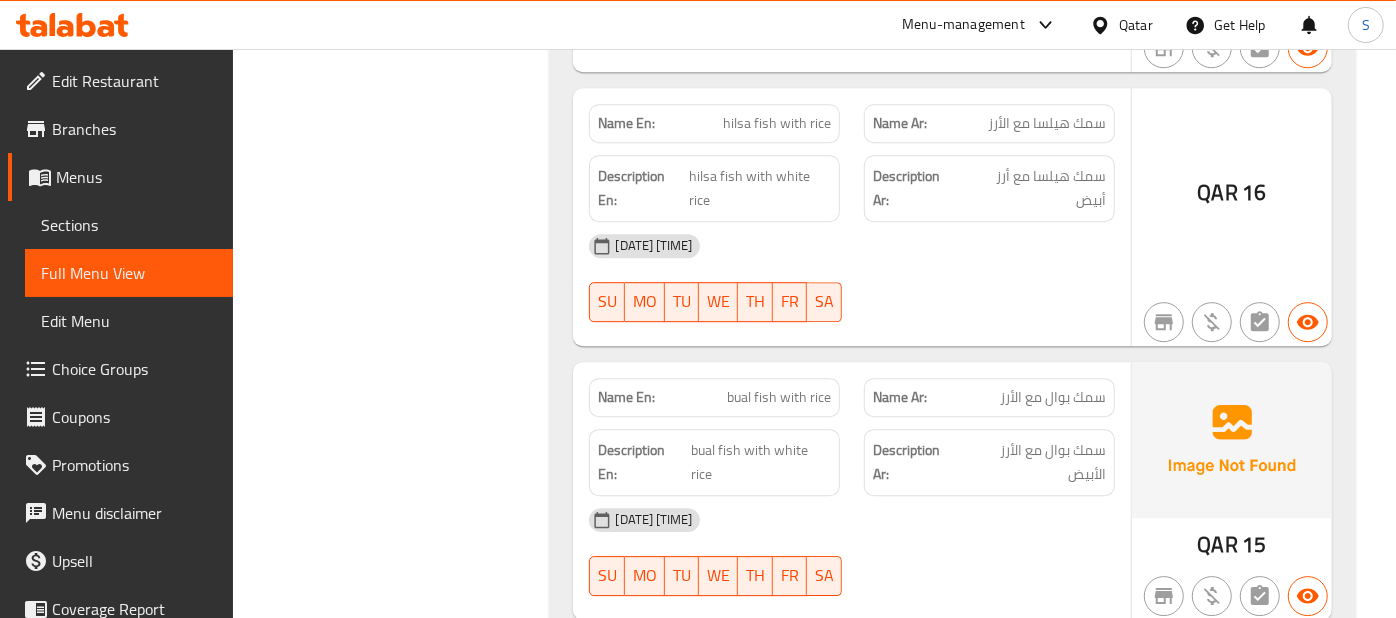 click on "[DATE] [TIME] [DAYS]" at bounding box center [851, -2082] 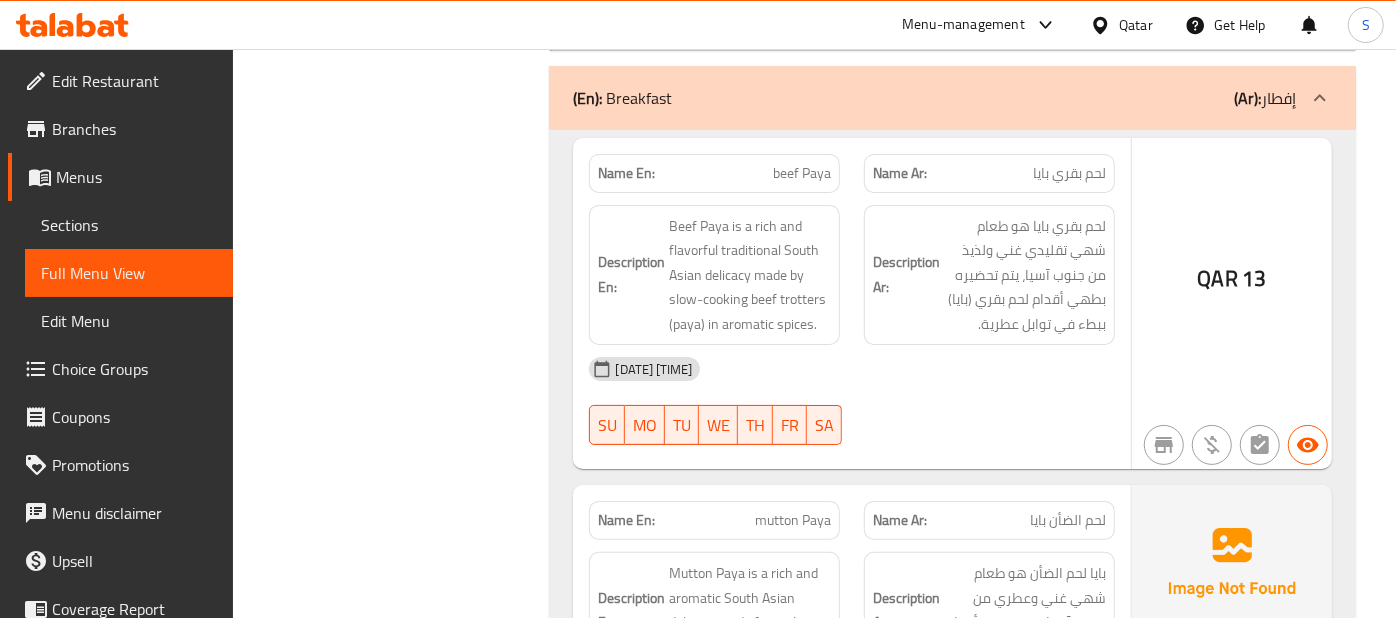 scroll, scrollTop: 4762, scrollLeft: 0, axis: vertical 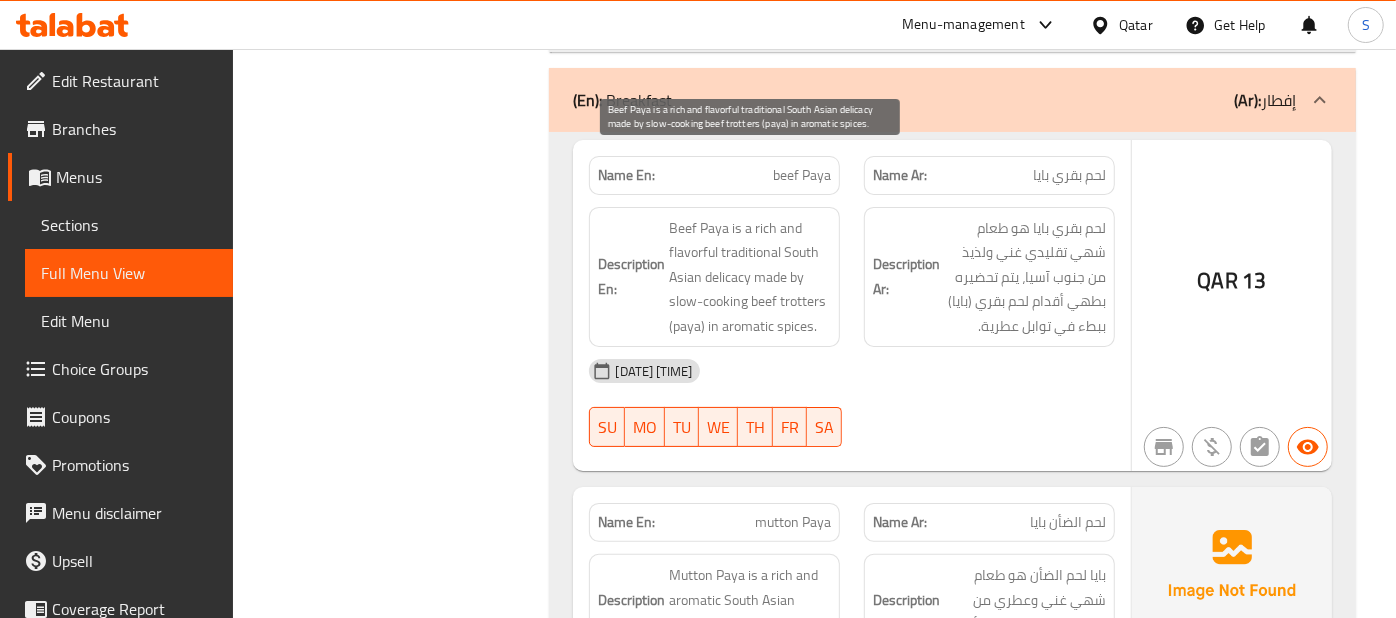 click on "Beef Paya is a rich and flavorful traditional South Asian delicacy made by slow-cooking beef trotters (paya) in aromatic spices." at bounding box center [750, 277] 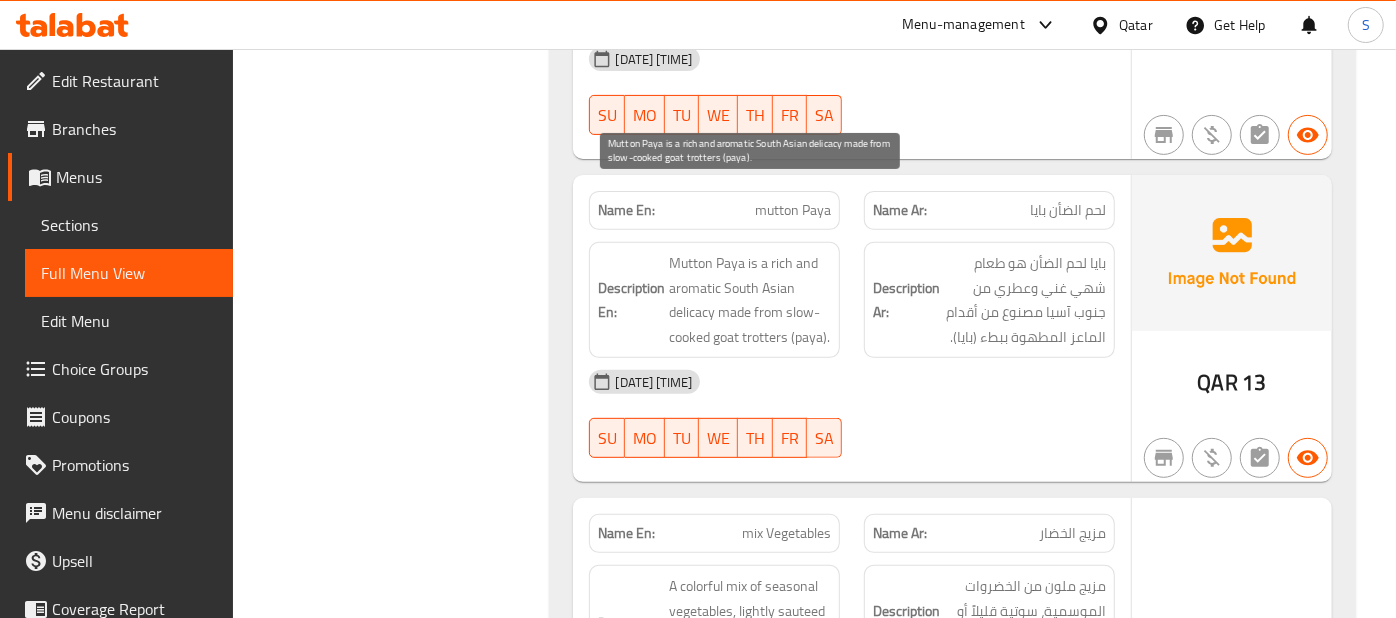 scroll, scrollTop: 5117, scrollLeft: 0, axis: vertical 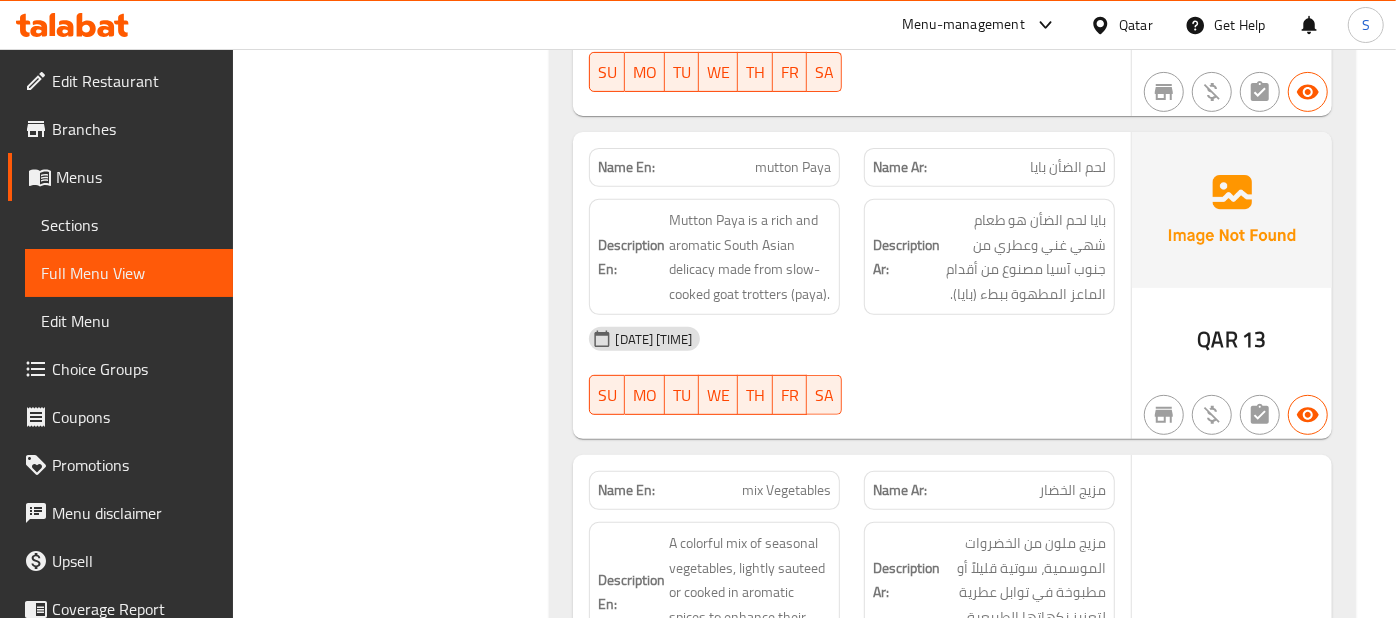 click on "Description Ar:" at bounding box center (906, -4378) 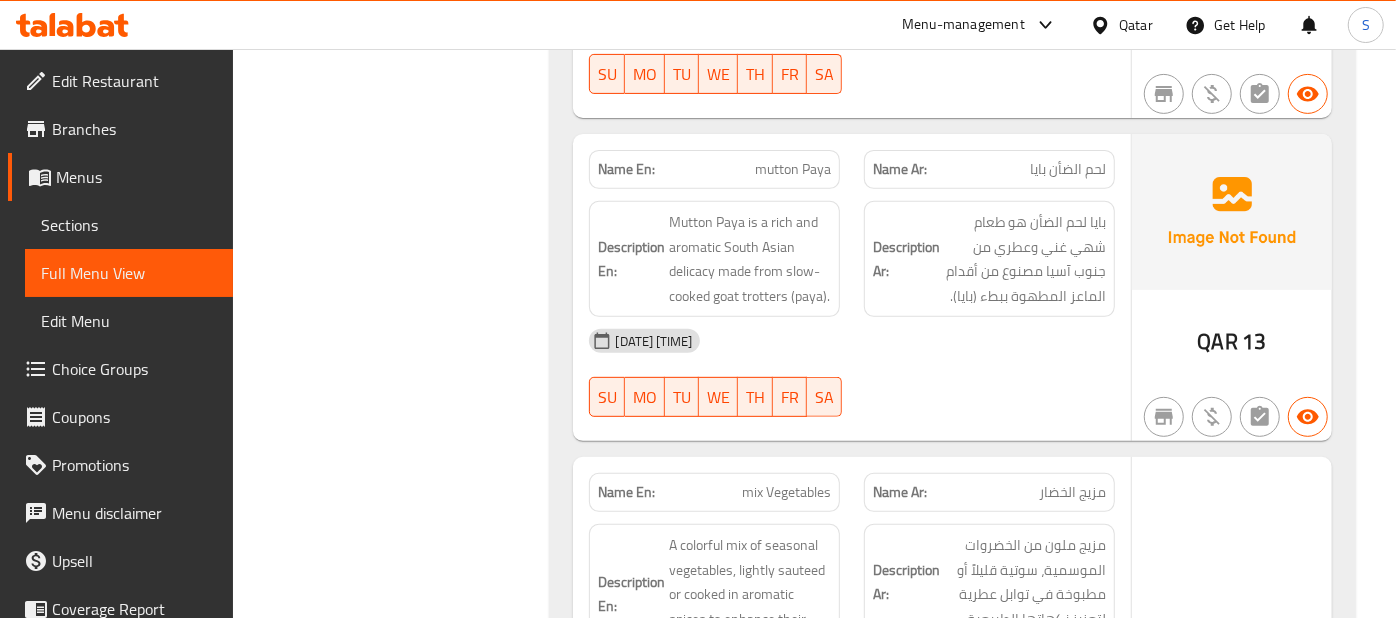 scroll, scrollTop: 5117, scrollLeft: 0, axis: vertical 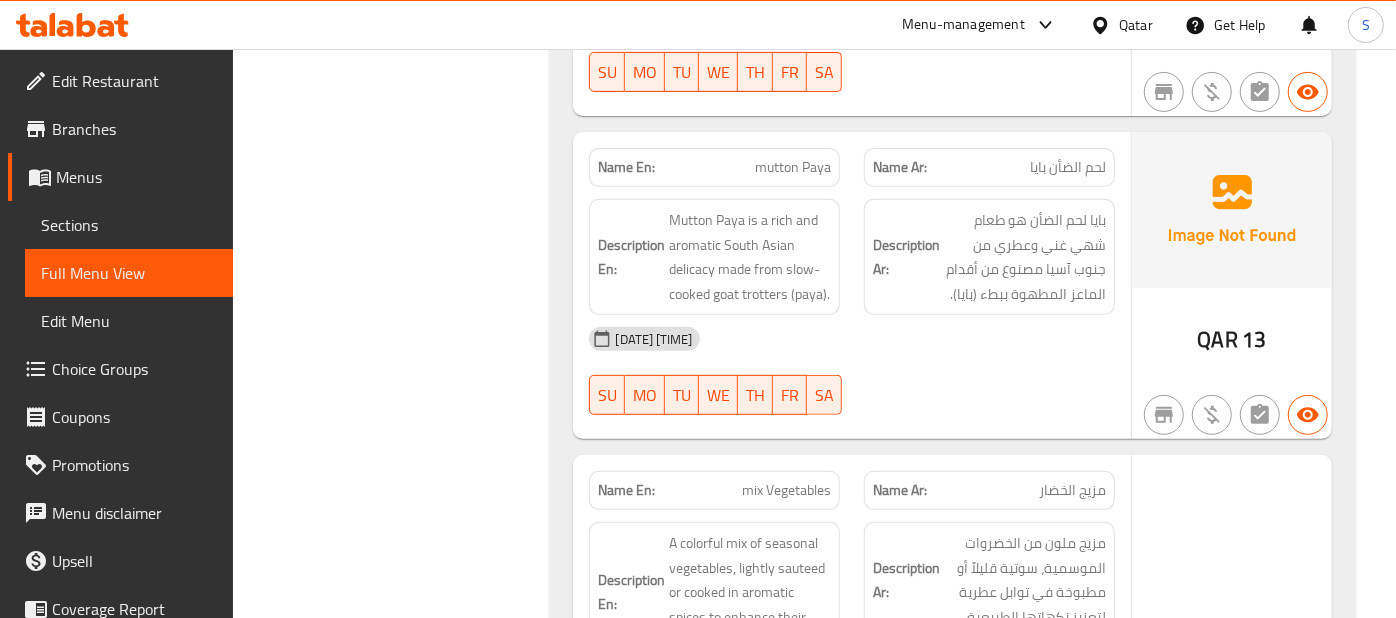 click on "QAR 4" at bounding box center (1232, -4075) 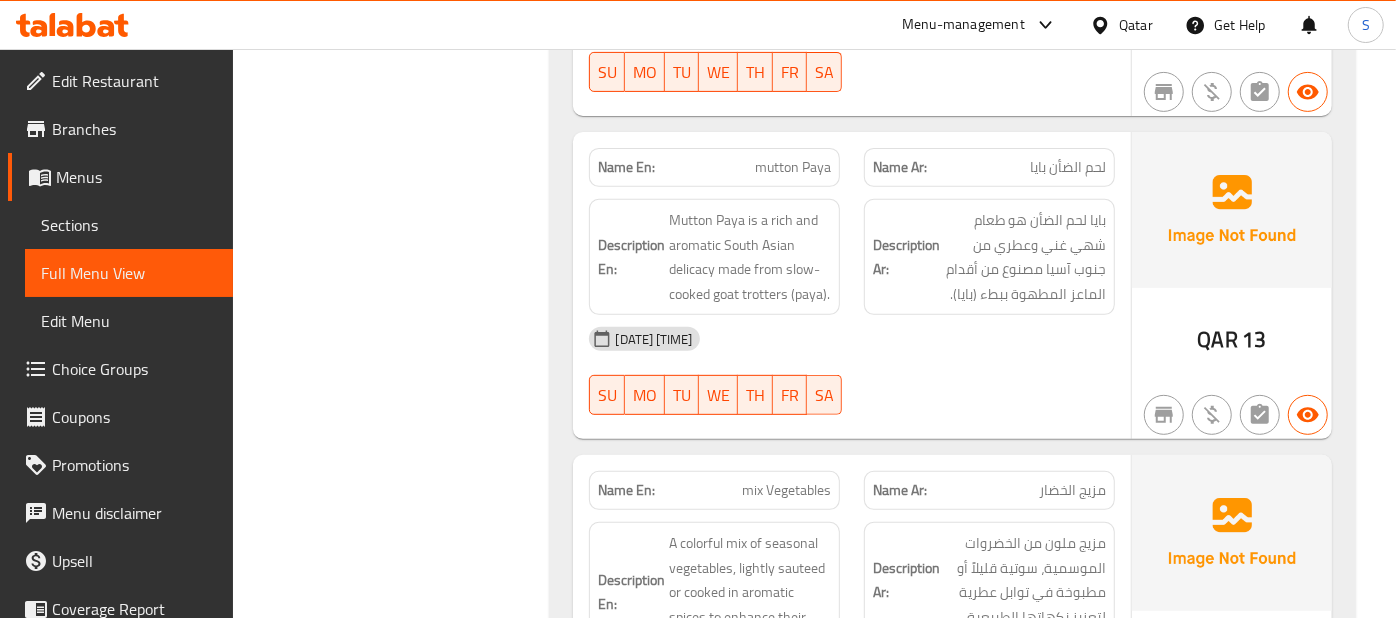 click on "[DATE] [TIME]" at bounding box center [851, -4320] 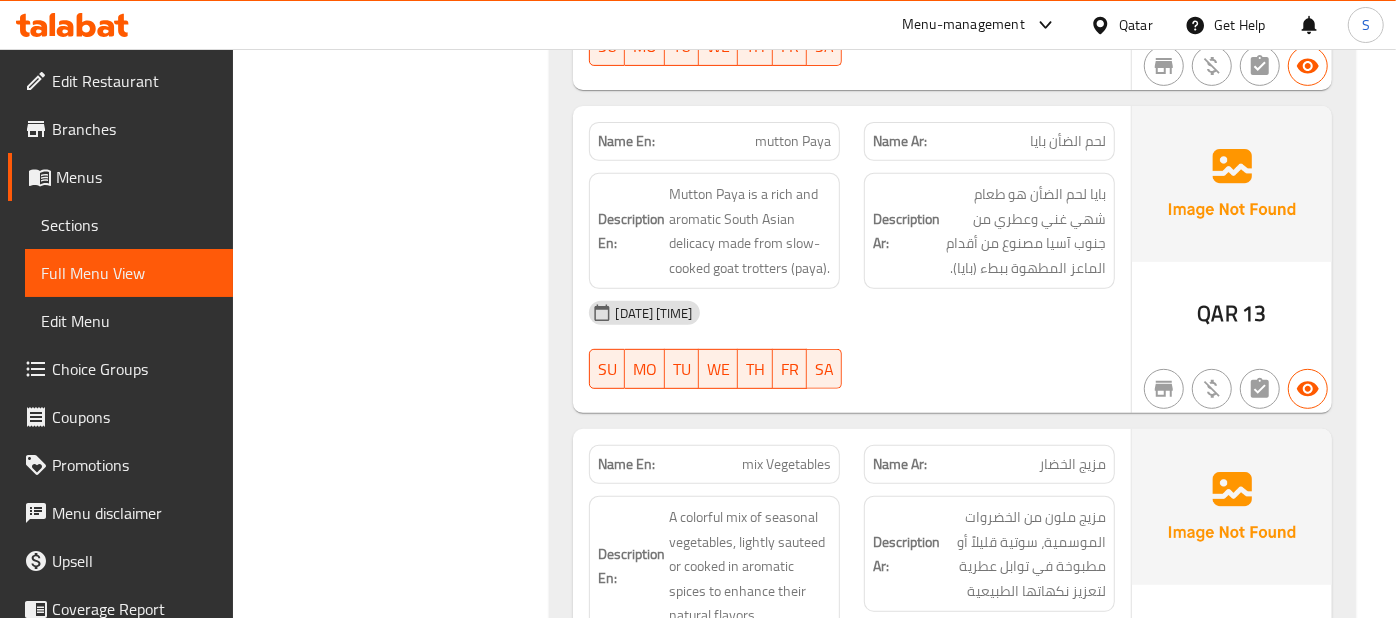 scroll, scrollTop: 5140, scrollLeft: 0, axis: vertical 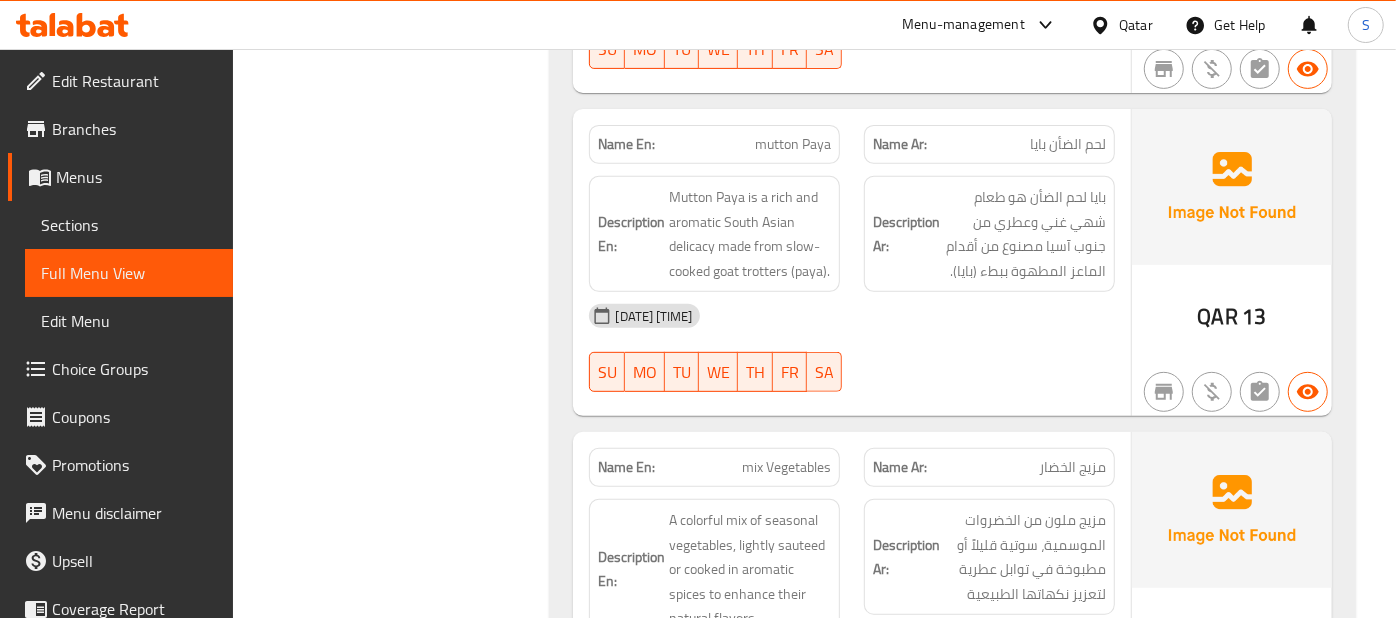 click on "mutton Paya" at bounding box center [795, -4466] 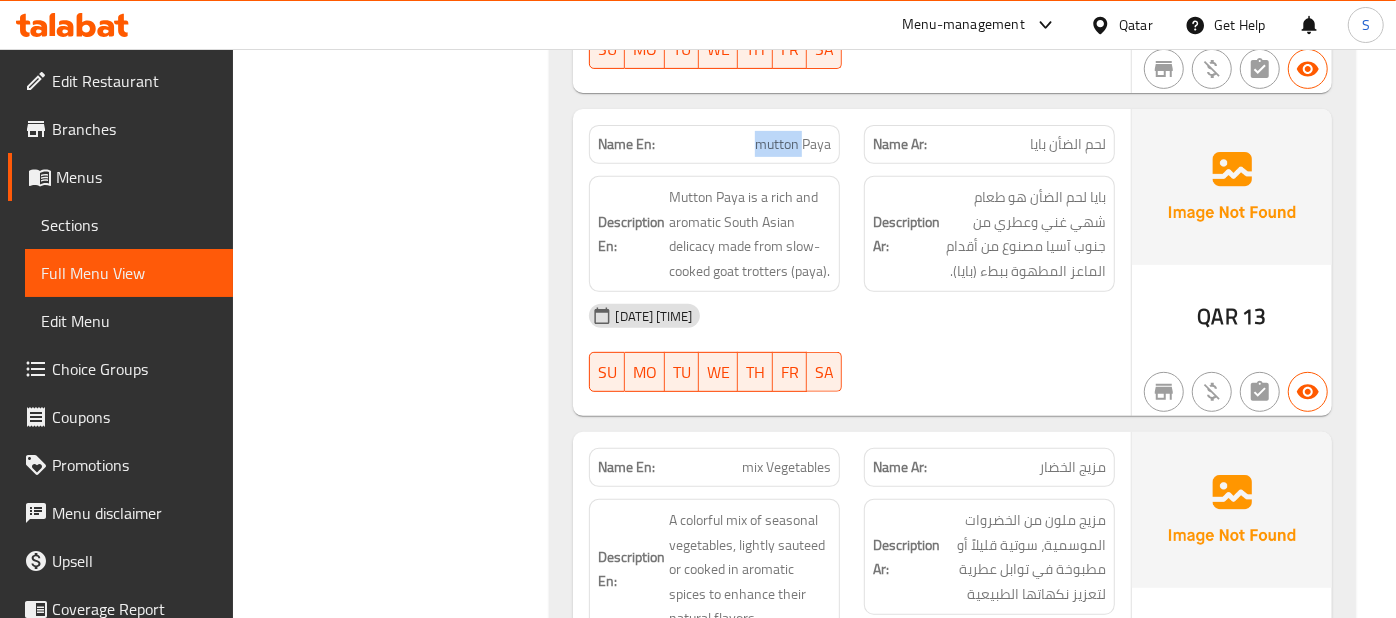 click on "mutton Paya" at bounding box center [795, -4466] 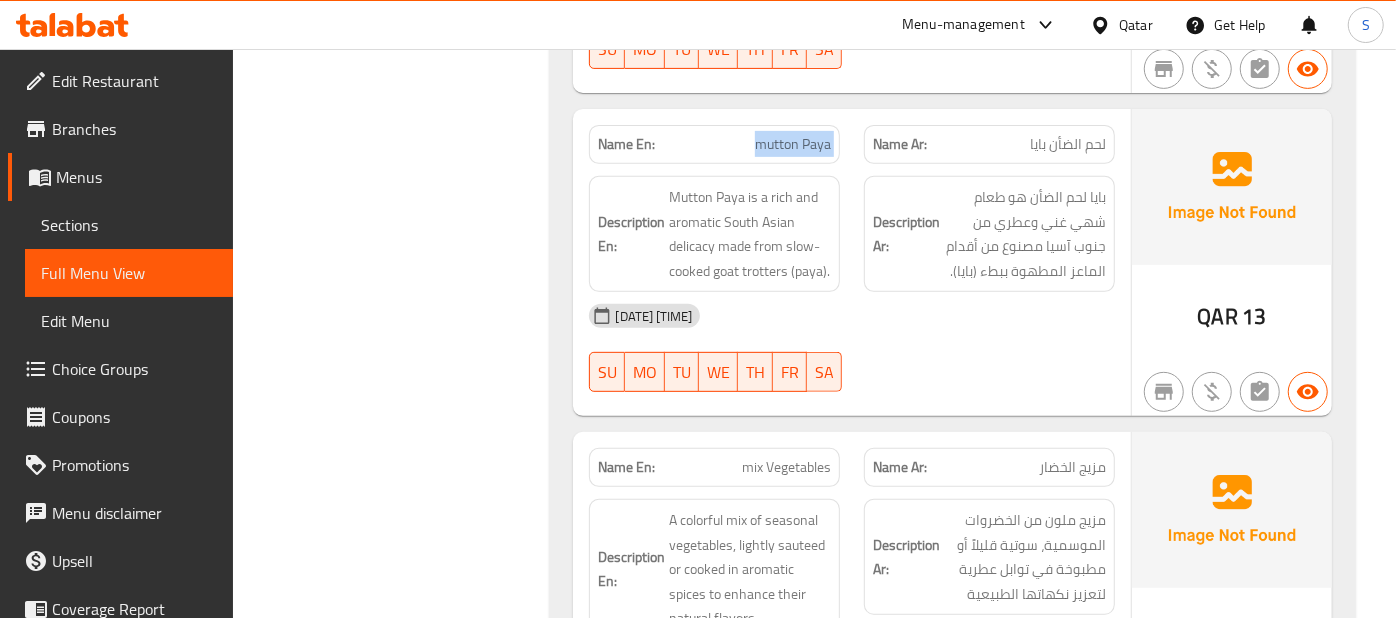 copy on "mutton Paya" 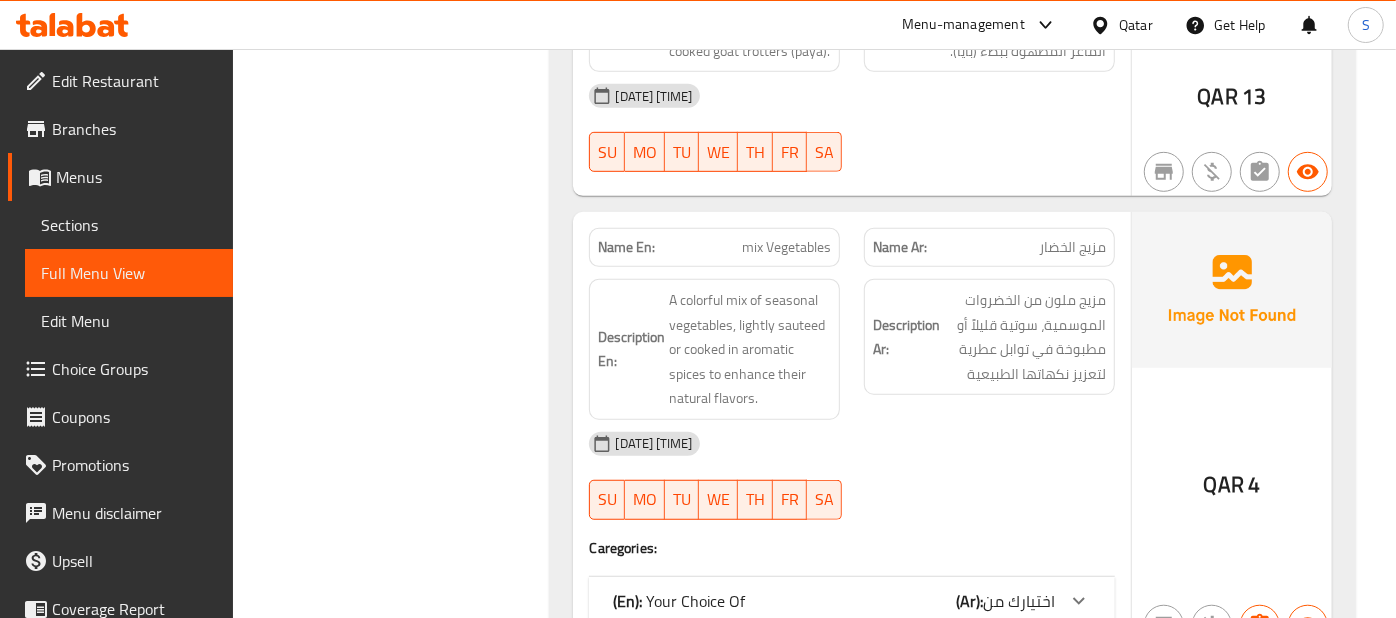 scroll, scrollTop: 5362, scrollLeft: 0, axis: vertical 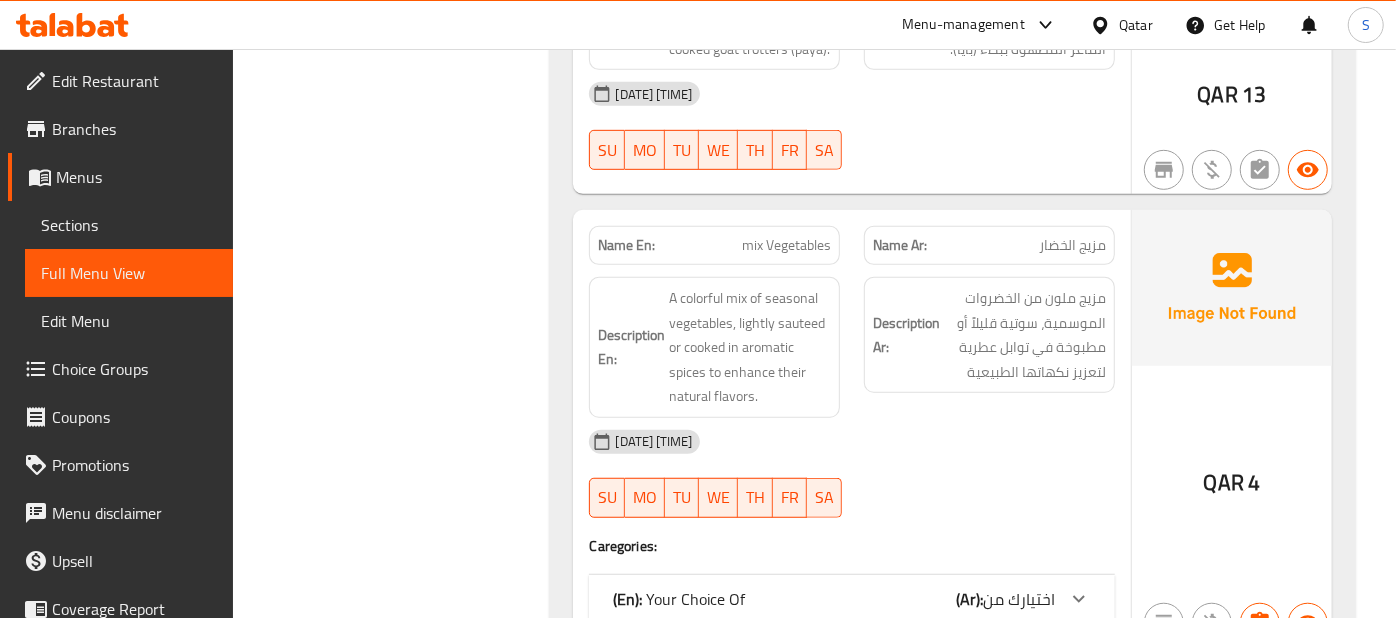 click on "اختيارك من" at bounding box center (1019, -3704) 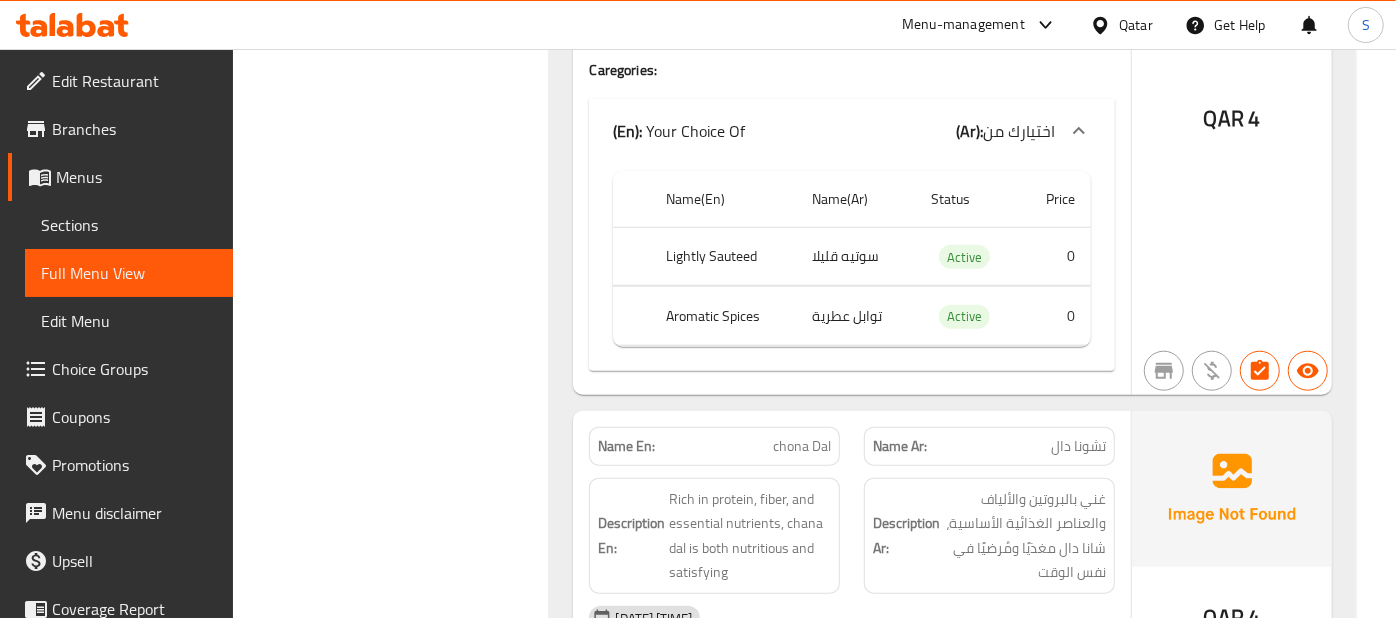 scroll, scrollTop: 6028, scrollLeft: 0, axis: vertical 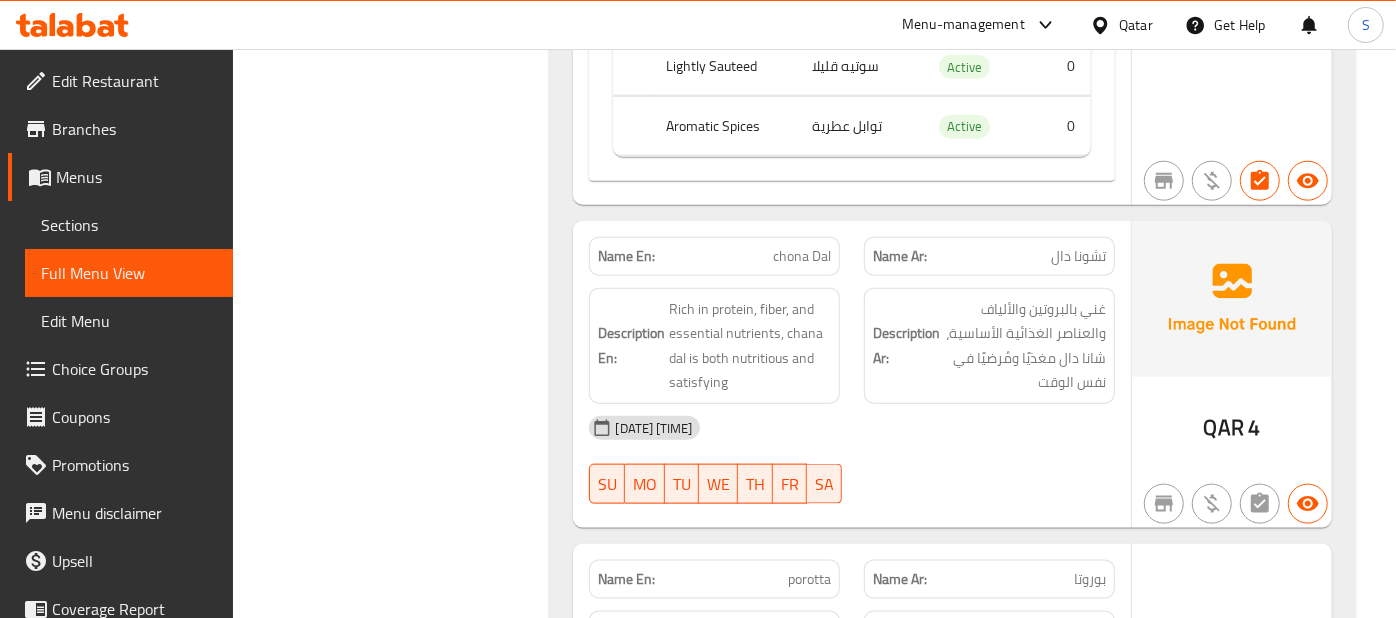 click at bounding box center [1232, -4763] 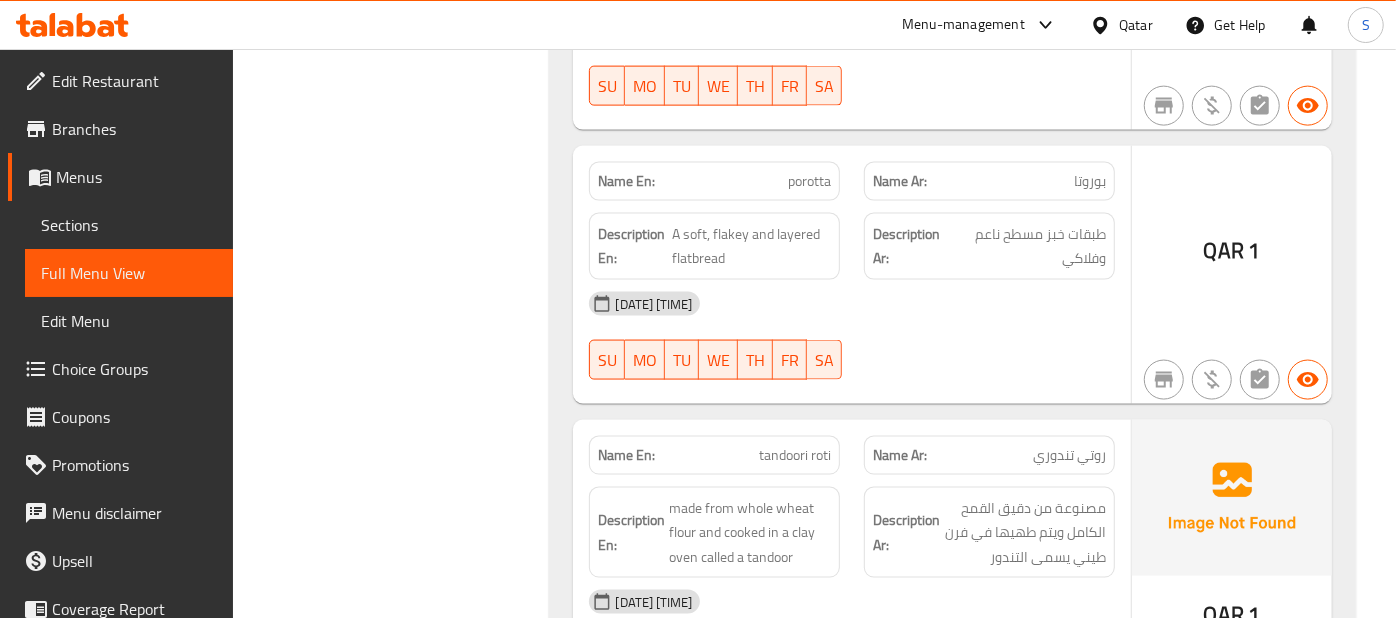 scroll, scrollTop: 6428, scrollLeft: 0, axis: vertical 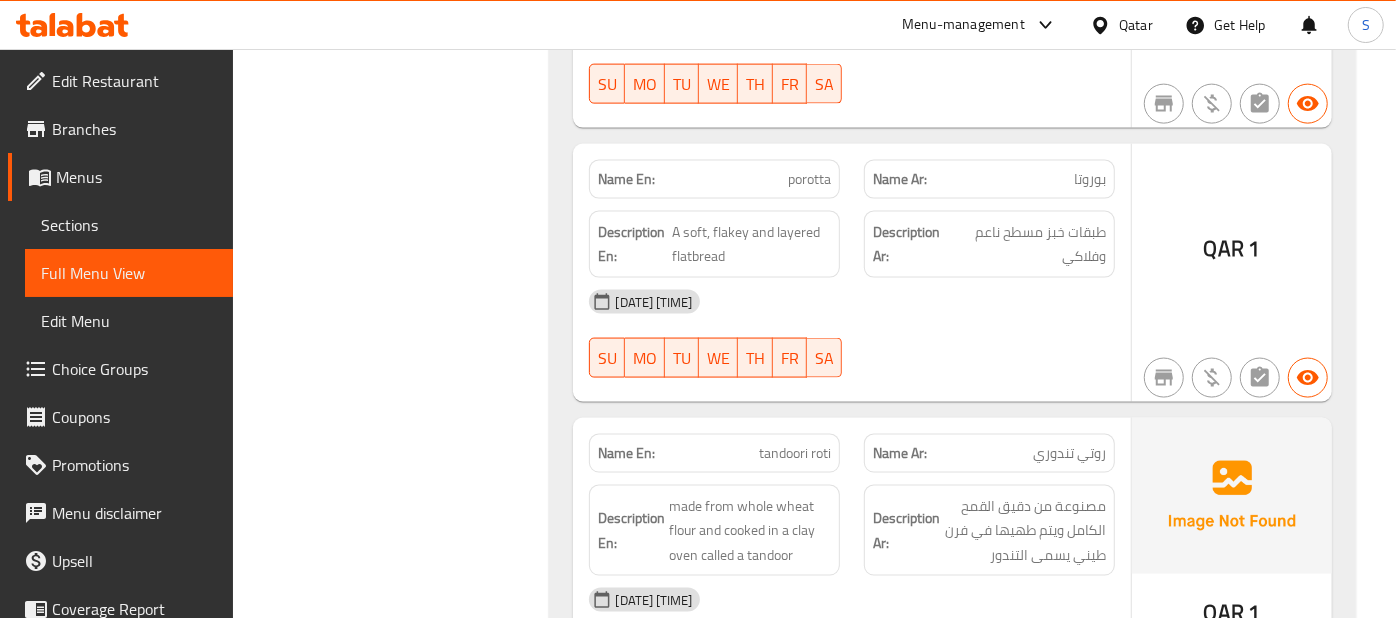 click on "[DATE] [TIME] [DAYS]" at bounding box center (851, -4300) 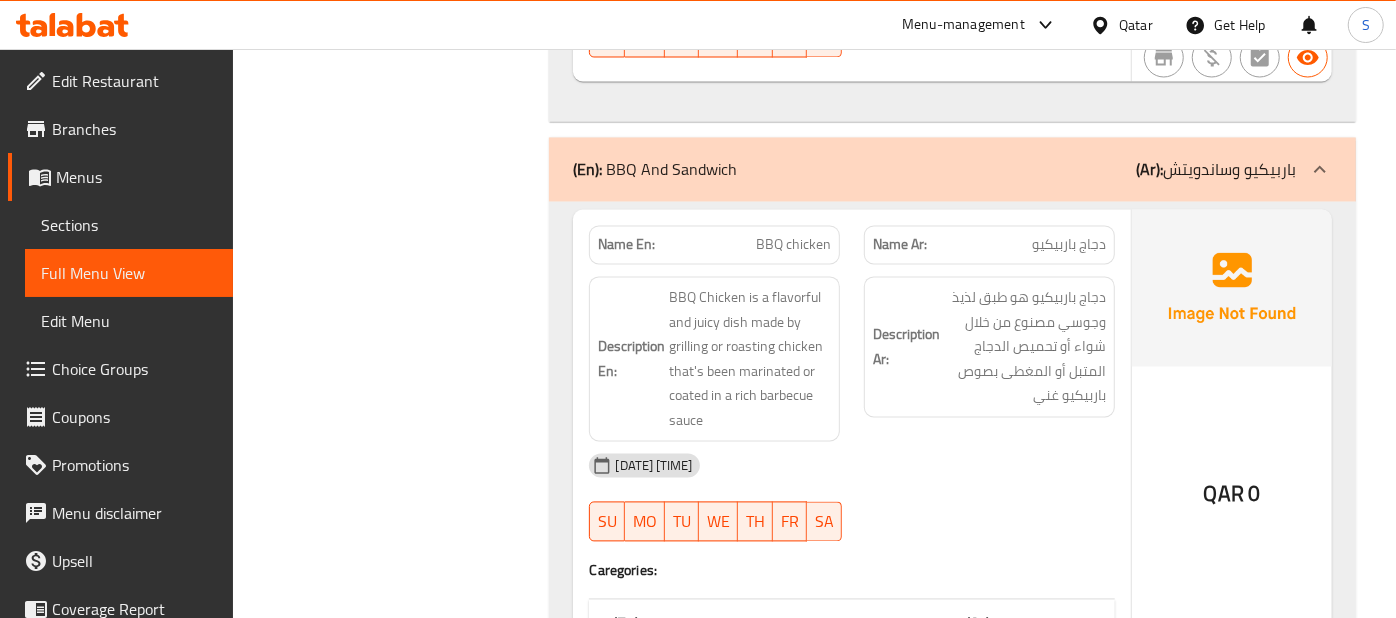 scroll, scrollTop: 7051, scrollLeft: 0, axis: vertical 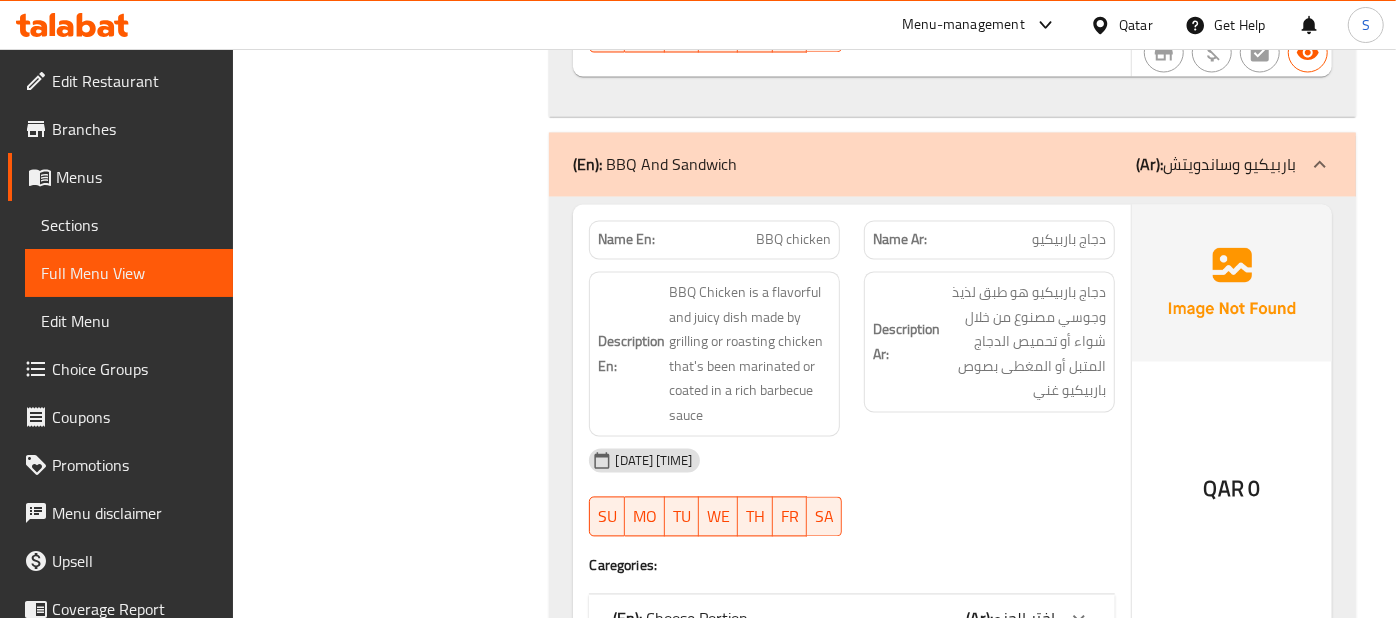 click on "(En): Choose Portion (Ar): اختر الجزء" at bounding box center (851, -5393) 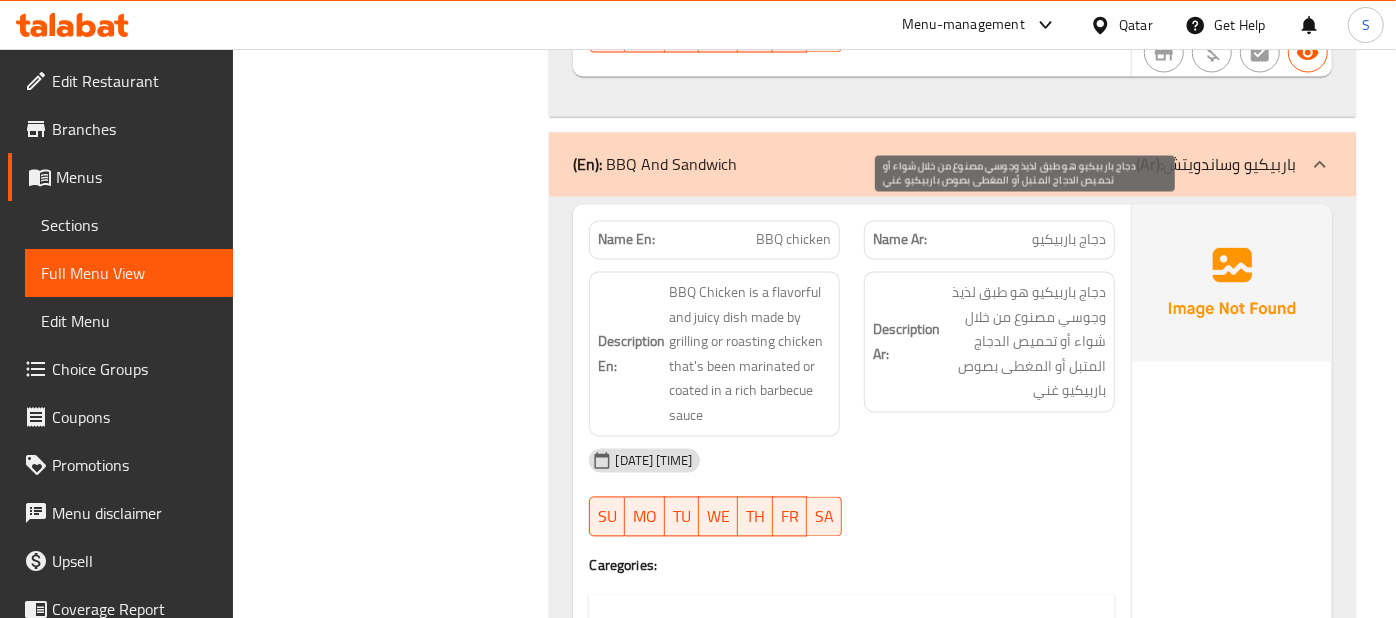 click on "دجاج باربيكيو هو طبق لذيذ وجوسي مصنوع من خلال شواء أو تحميص الدجاج المتبل أو المغطى بصوص باربيكيو غني" at bounding box center [1025, 342] 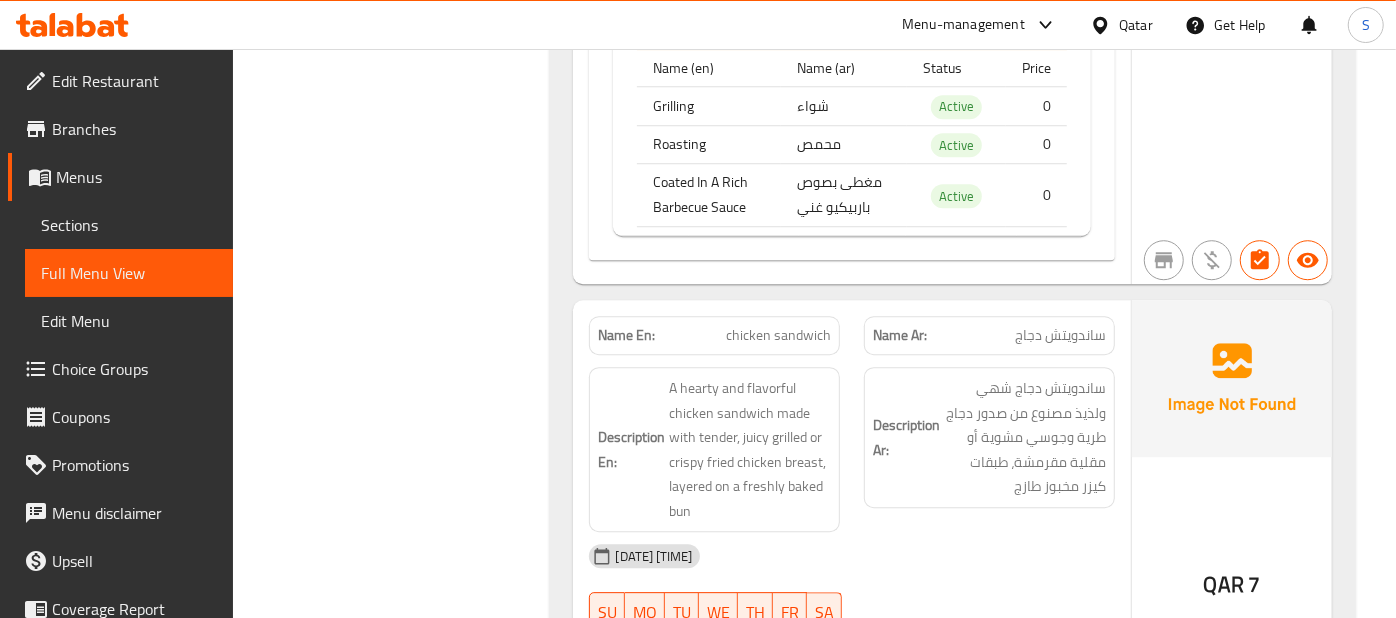 scroll, scrollTop: 8136, scrollLeft: 0, axis: vertical 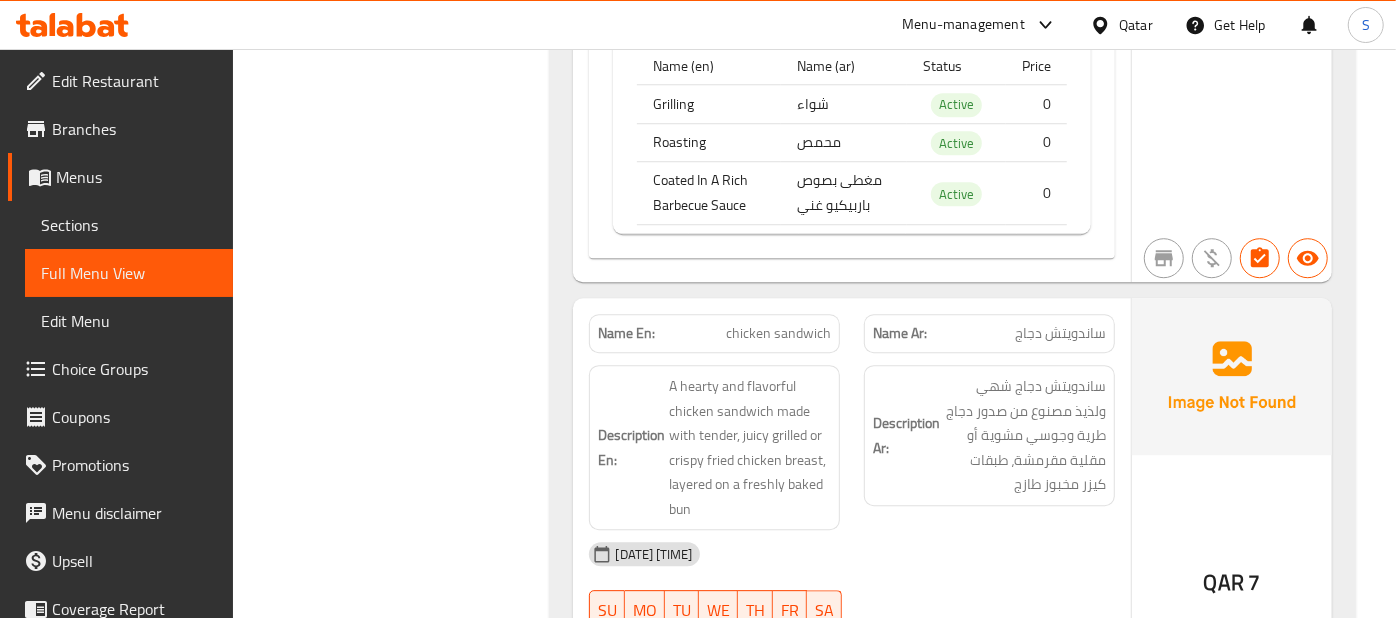 click on "Description Ar: ساندويتش دجاج شهي ولذيذ مصنوع من صدور دجاج طرية وجوسي مشوية أو مقلية مقرمشة، طبقات كيزر مخبوز طازج" at bounding box center (989, -7397) 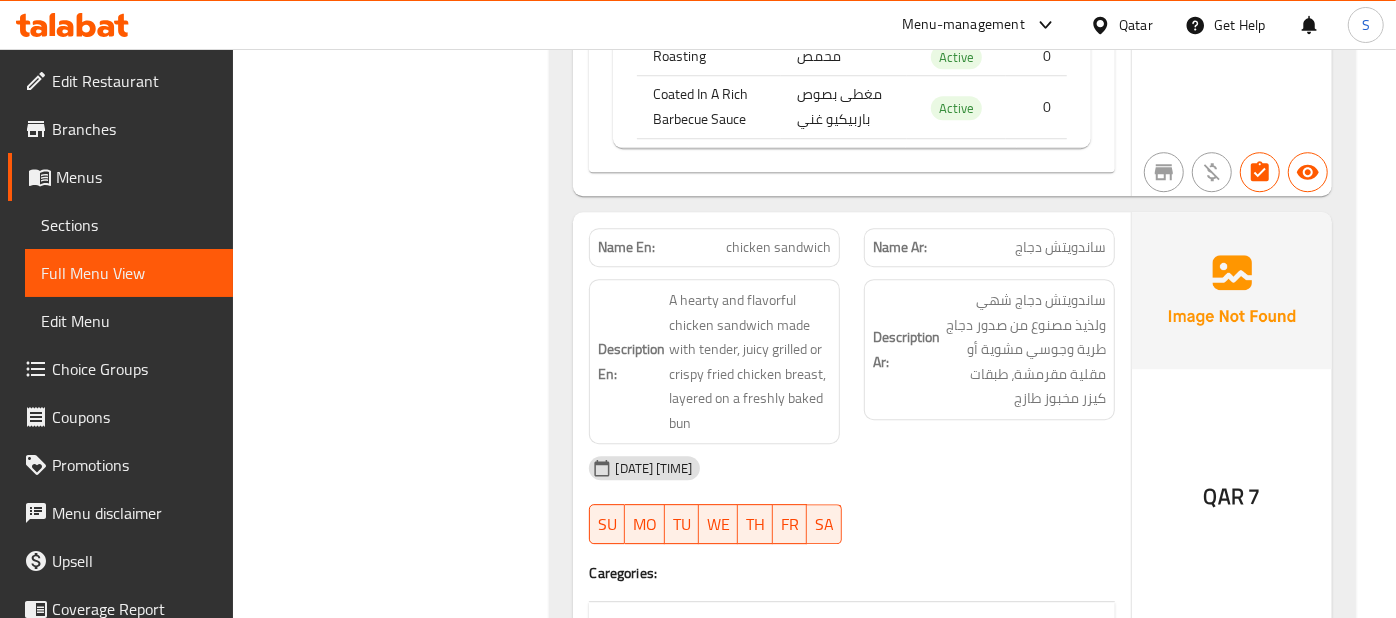 scroll, scrollTop: 8225, scrollLeft: 0, axis: vertical 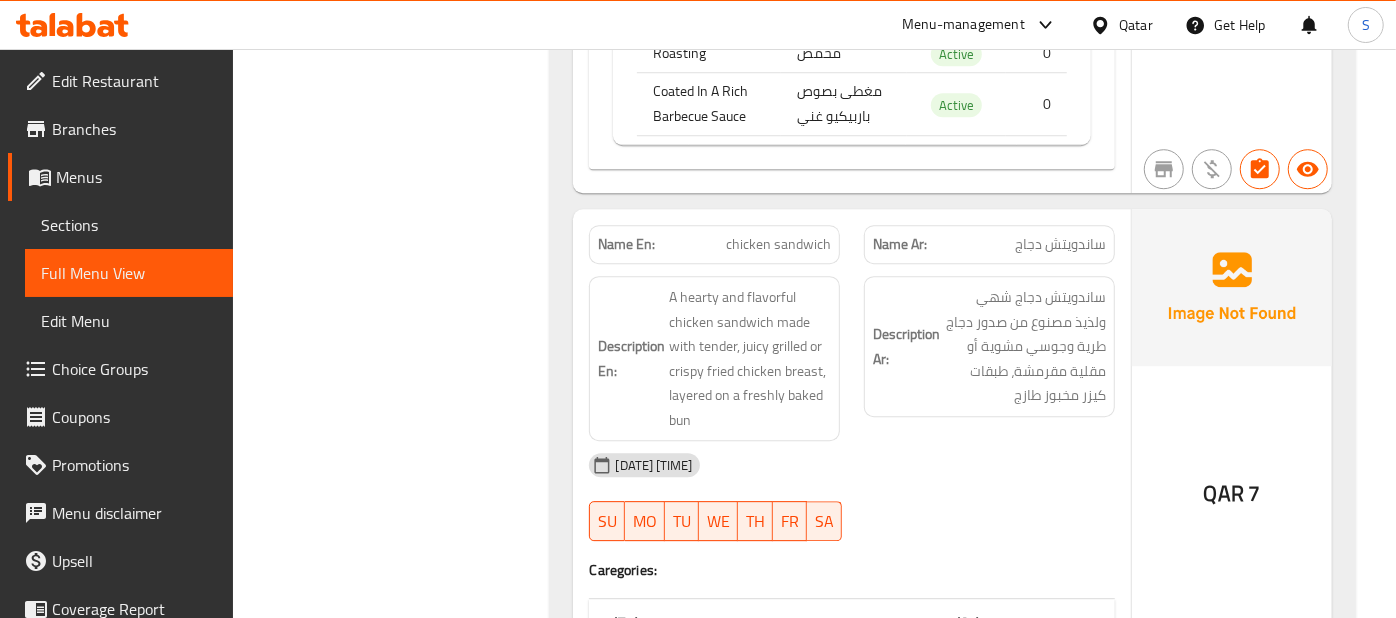 click on "اختيارك من" at bounding box center (1019, -6567) 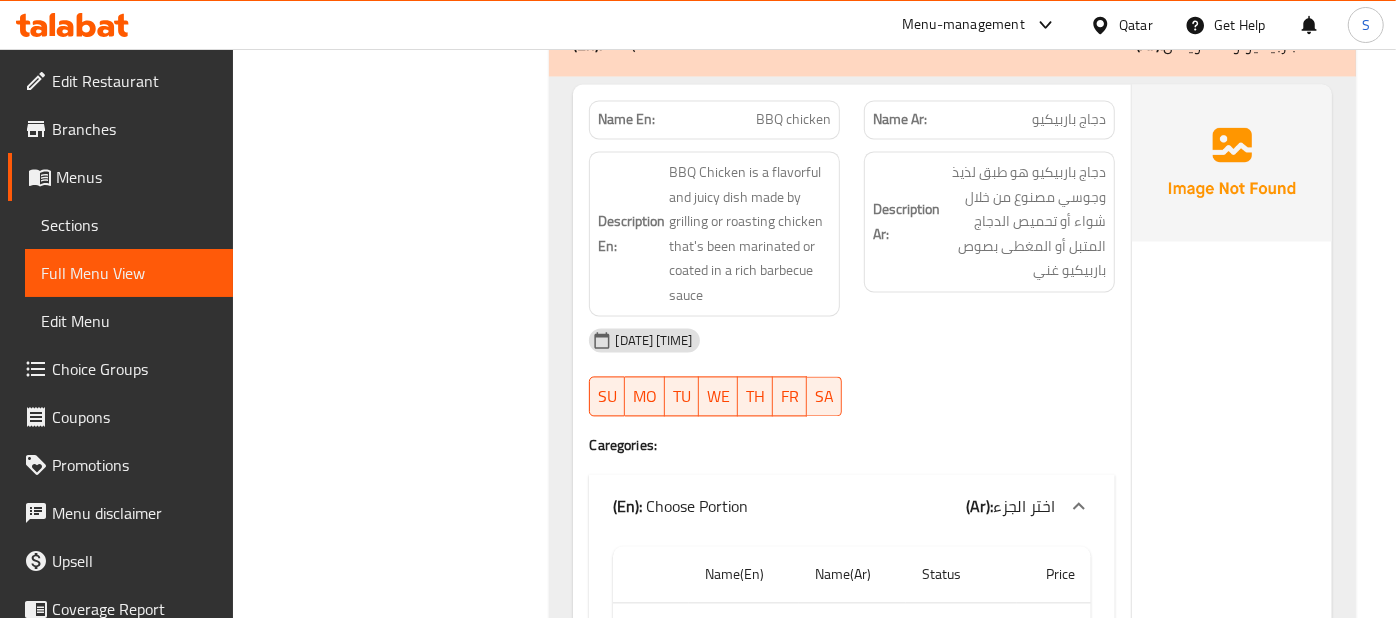 scroll, scrollTop: 7114, scrollLeft: 0, axis: vertical 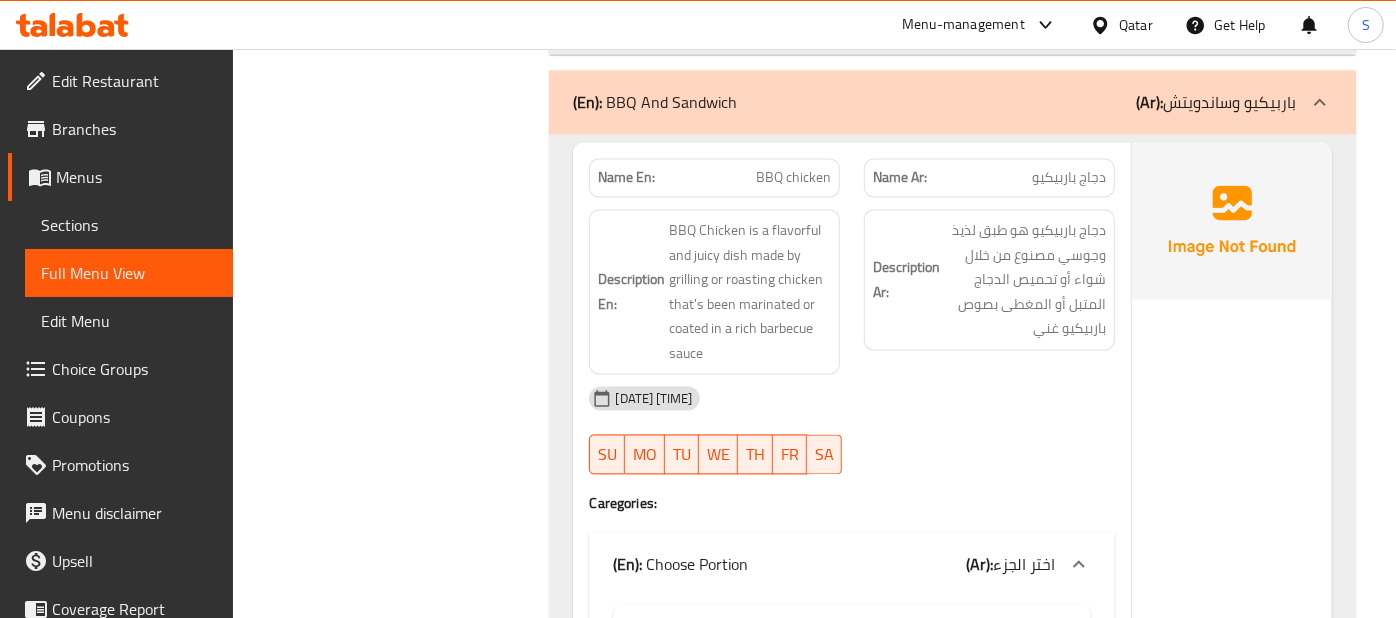 click on "Description Ar: دجاج باربيكيو هو طبق لذيذ وجوسي مصنوع من خلال شواء أو تحميص الدجاج المتبل أو المغطى بصوص باربيكيو غني" at bounding box center [989, -6660] 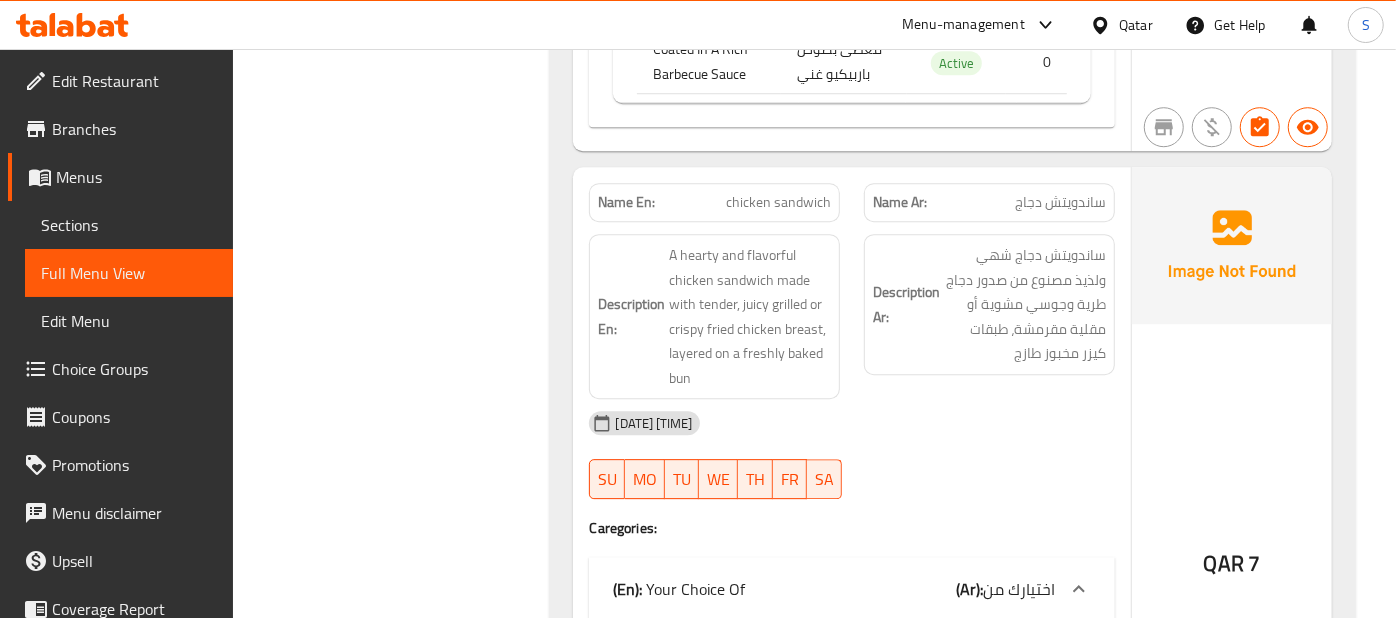scroll, scrollTop: 8269, scrollLeft: 0, axis: vertical 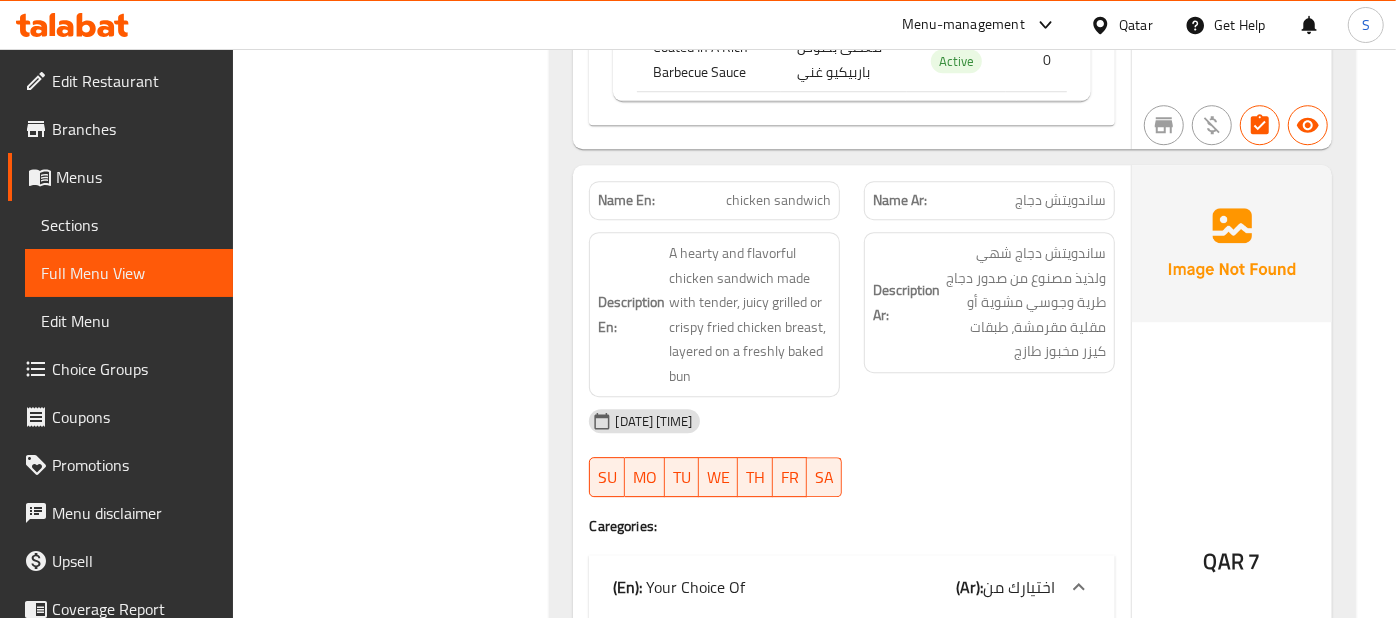 click on "[DATE] [TIME]" at bounding box center (851, -7472) 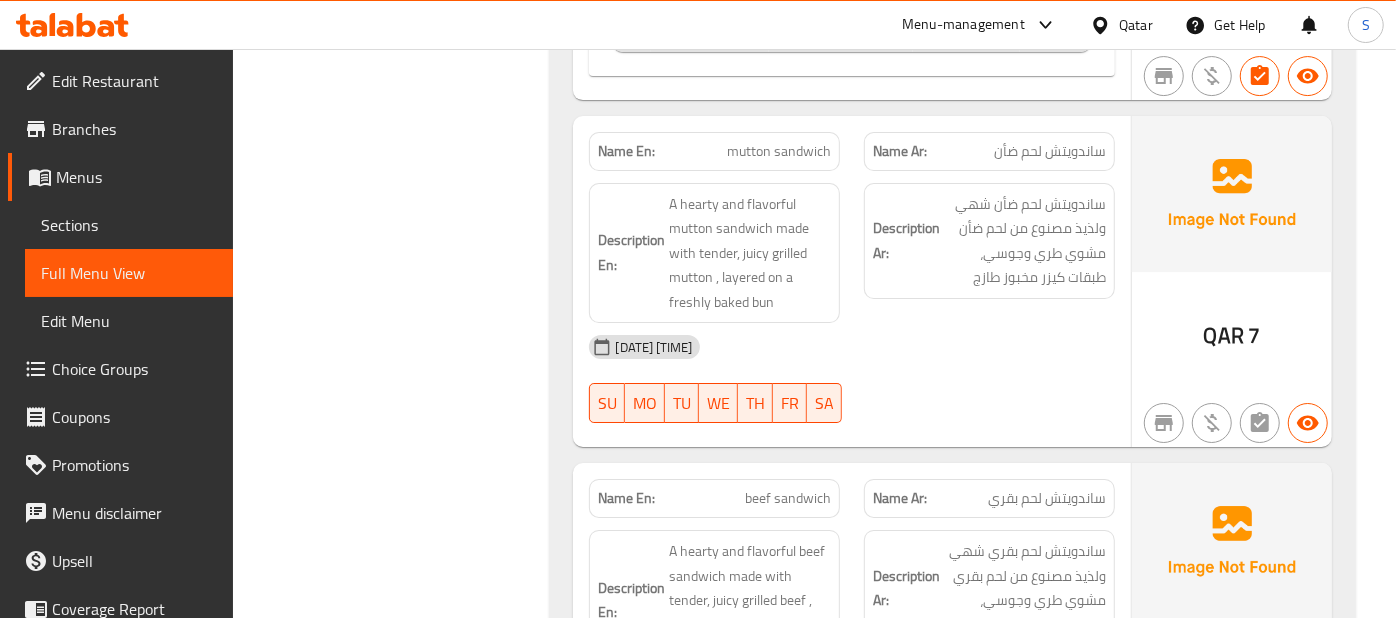 scroll, scrollTop: 9025, scrollLeft: 0, axis: vertical 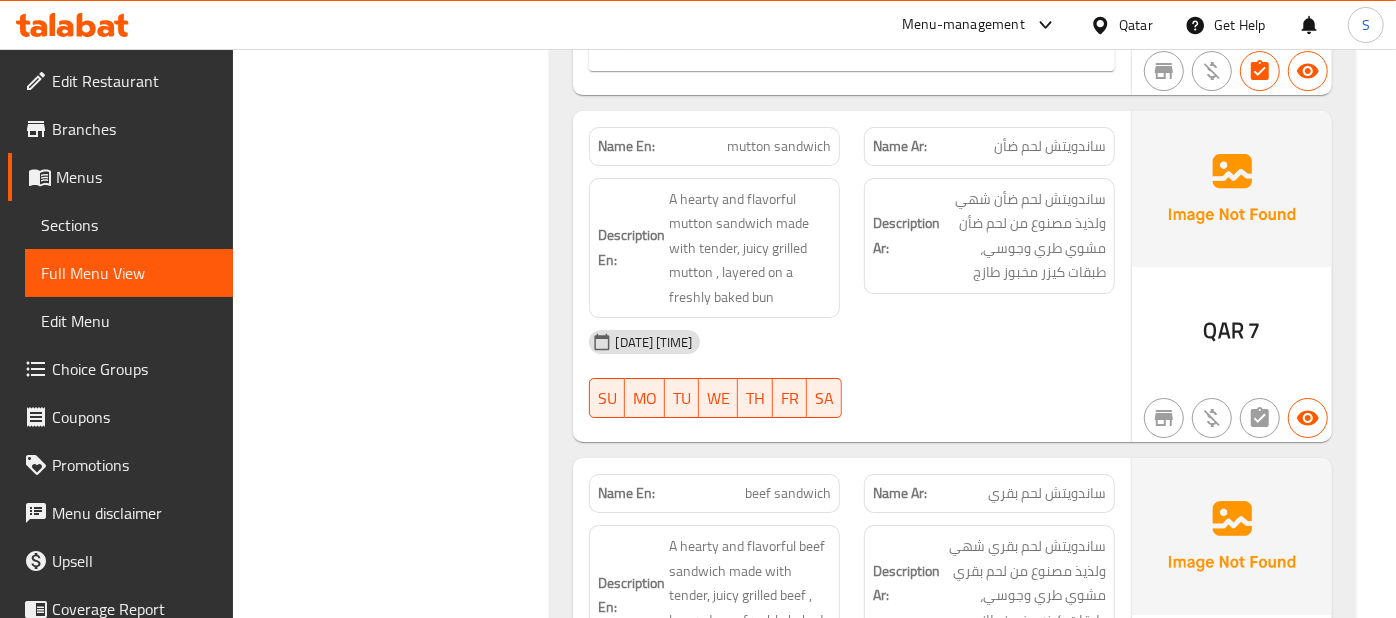 click on "[DATE] [TIME]" at bounding box center [851, -7954] 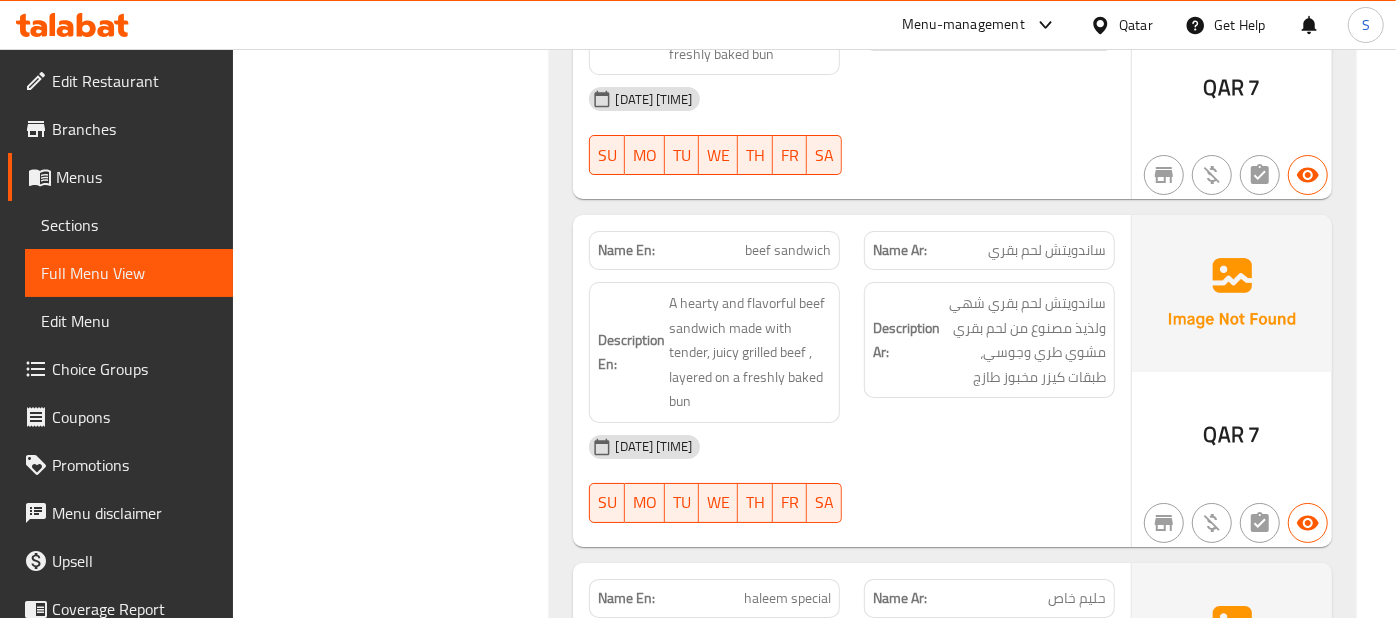 scroll, scrollTop: 9291, scrollLeft: 0, axis: vertical 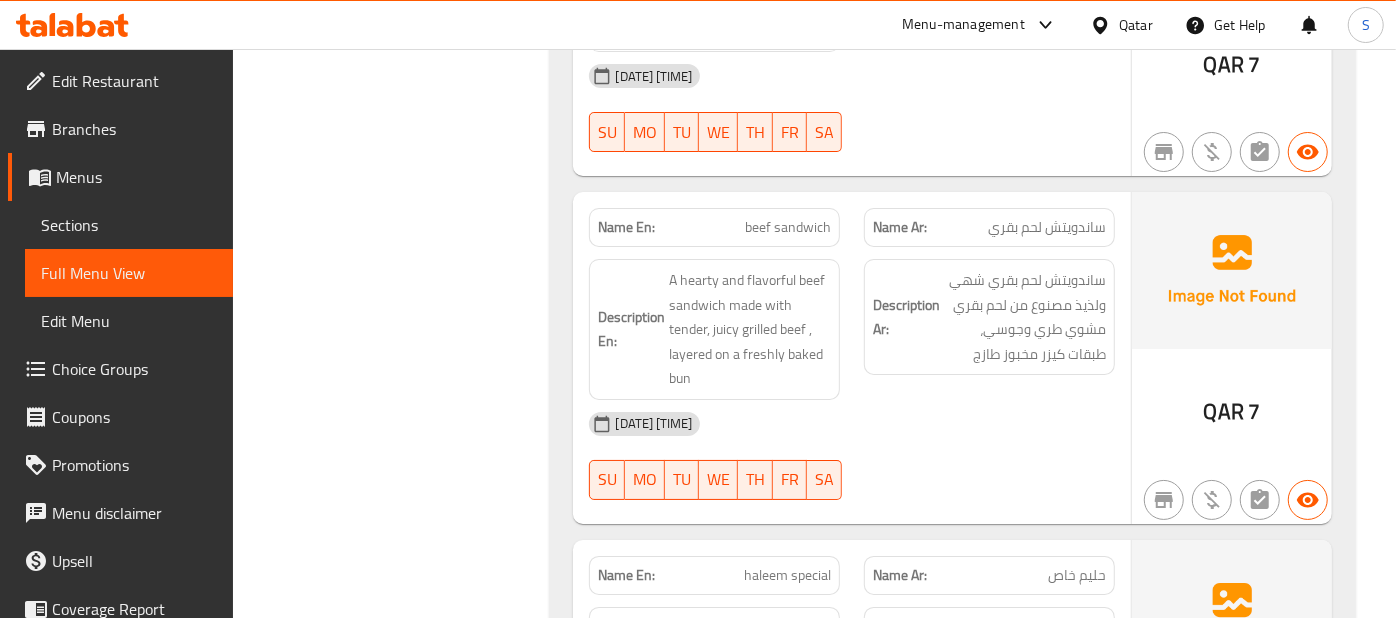 click at bounding box center (1232, -8026) 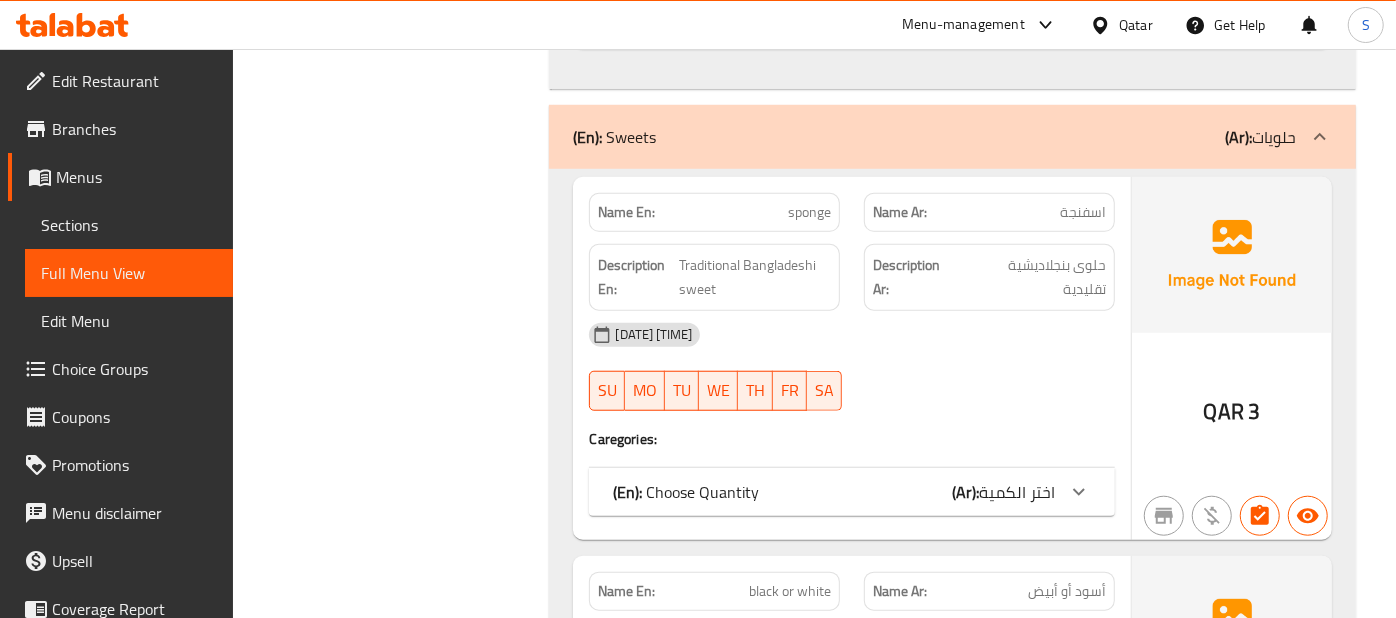 scroll, scrollTop: 10358, scrollLeft: 0, axis: vertical 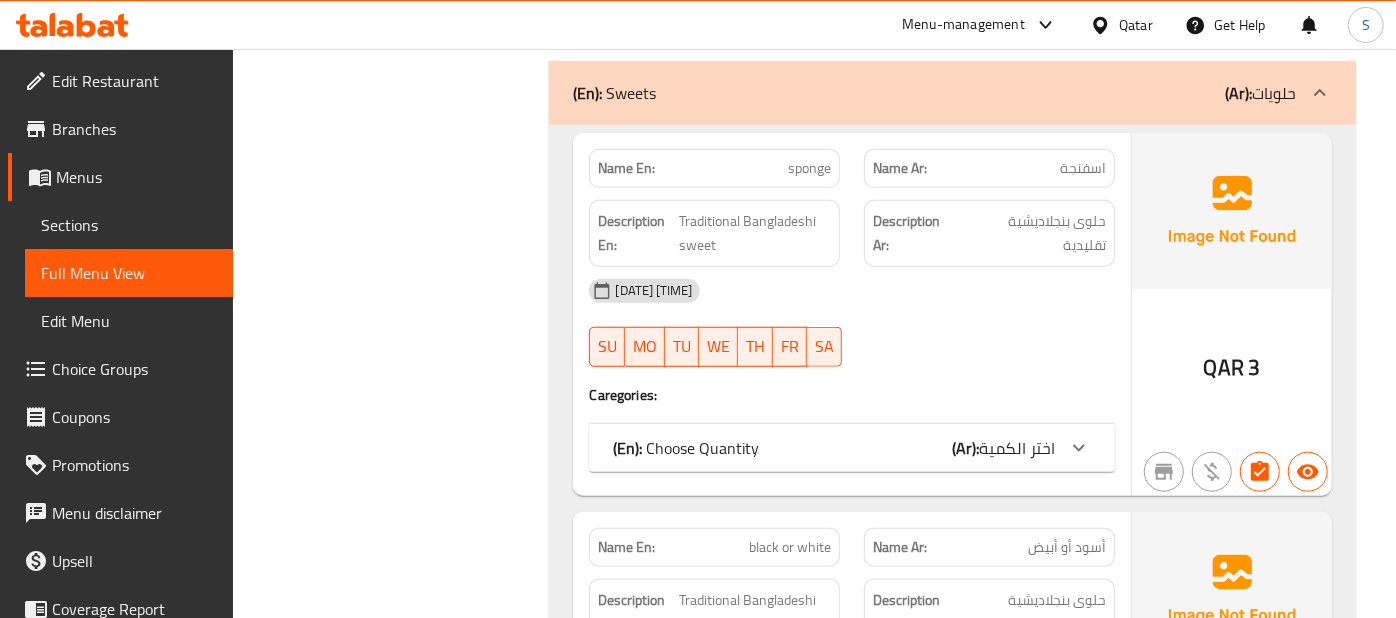 click on "اختر الكمية" at bounding box center (1019, -8700) 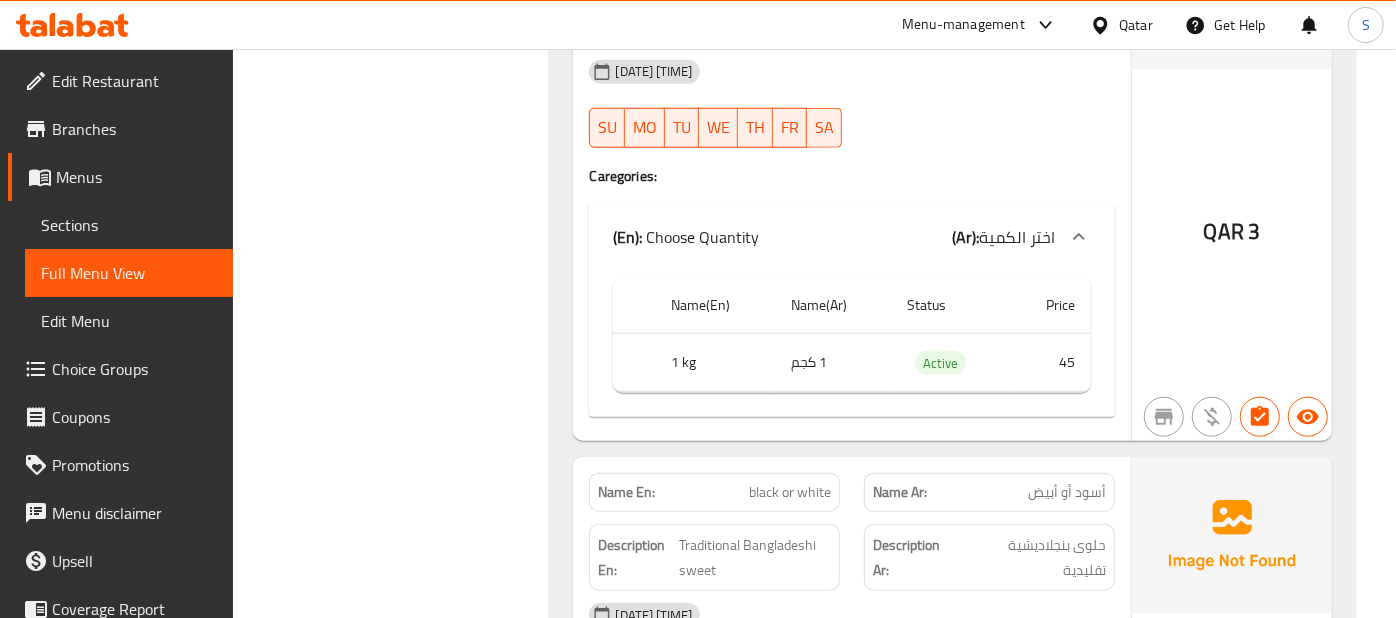 scroll, scrollTop: 10580, scrollLeft: 0, axis: vertical 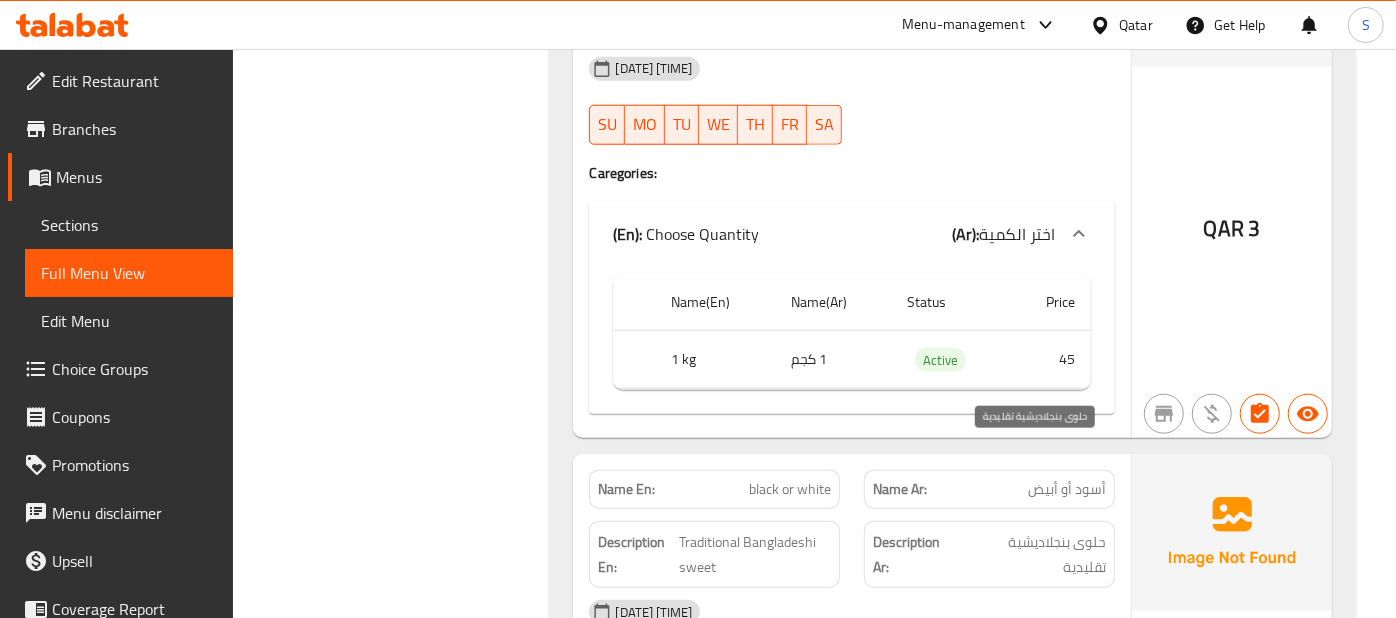 click on "حلوى بنجلاديشية تقليدية" at bounding box center [1034, 554] 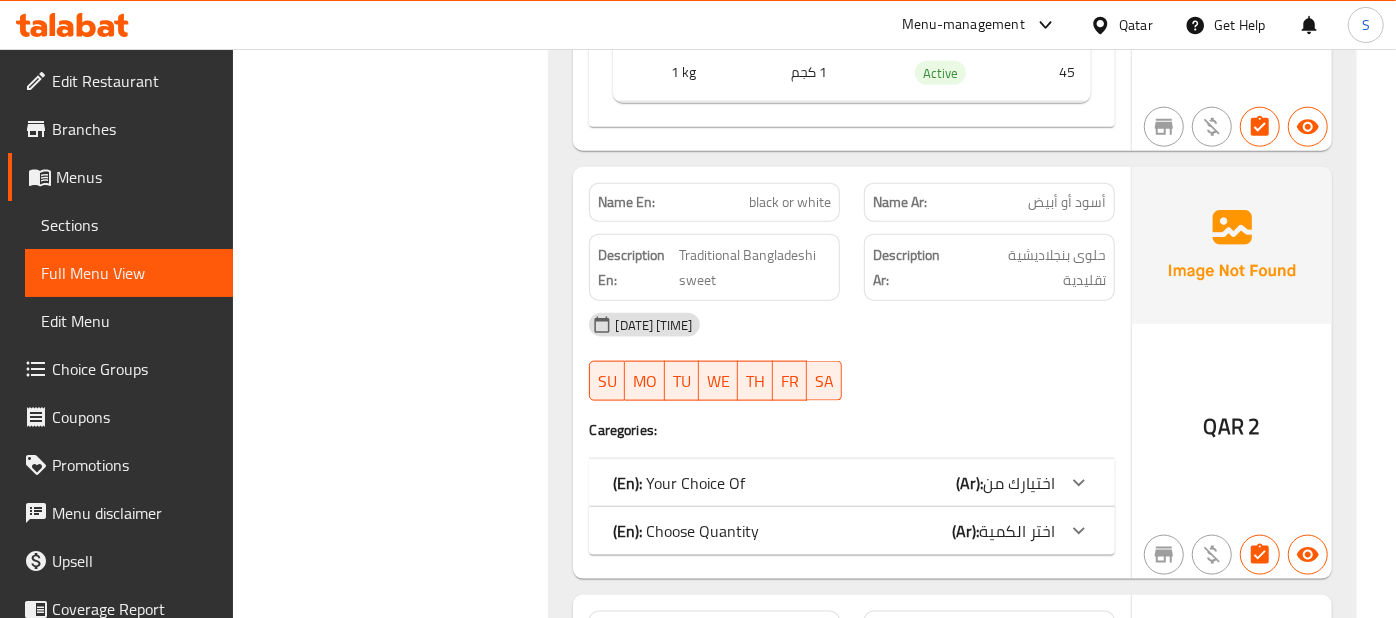 scroll, scrollTop: 10891, scrollLeft: 0, axis: vertical 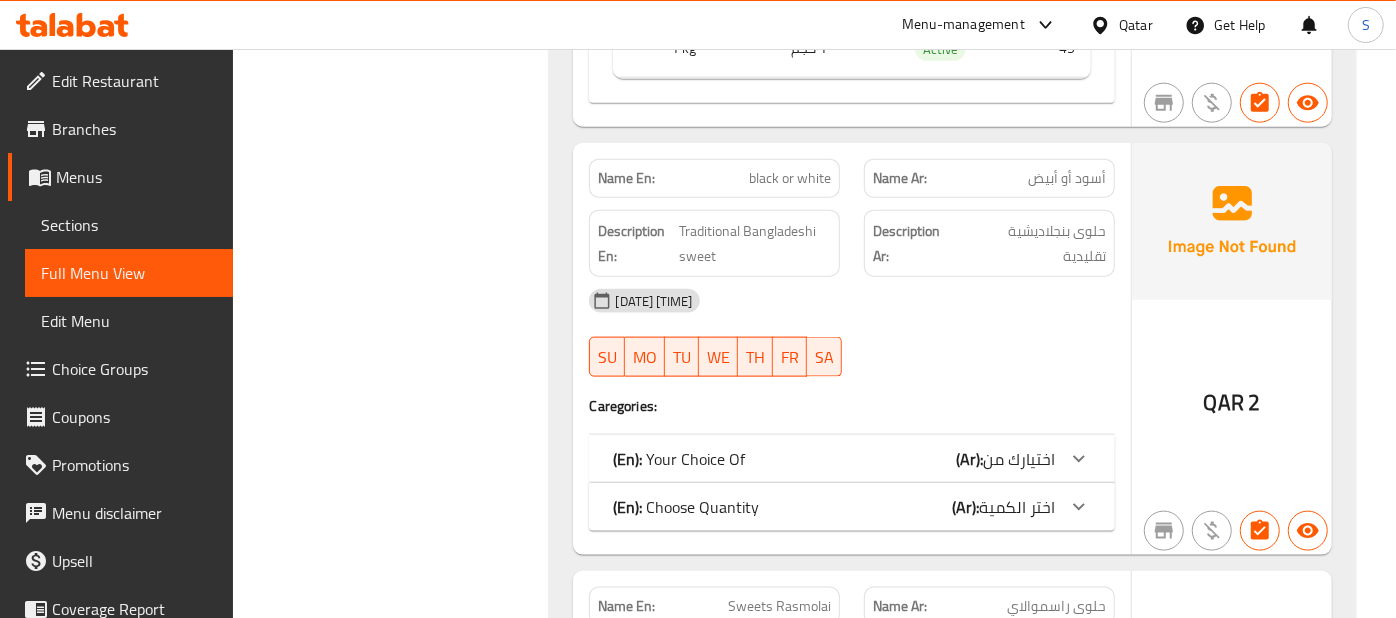 click 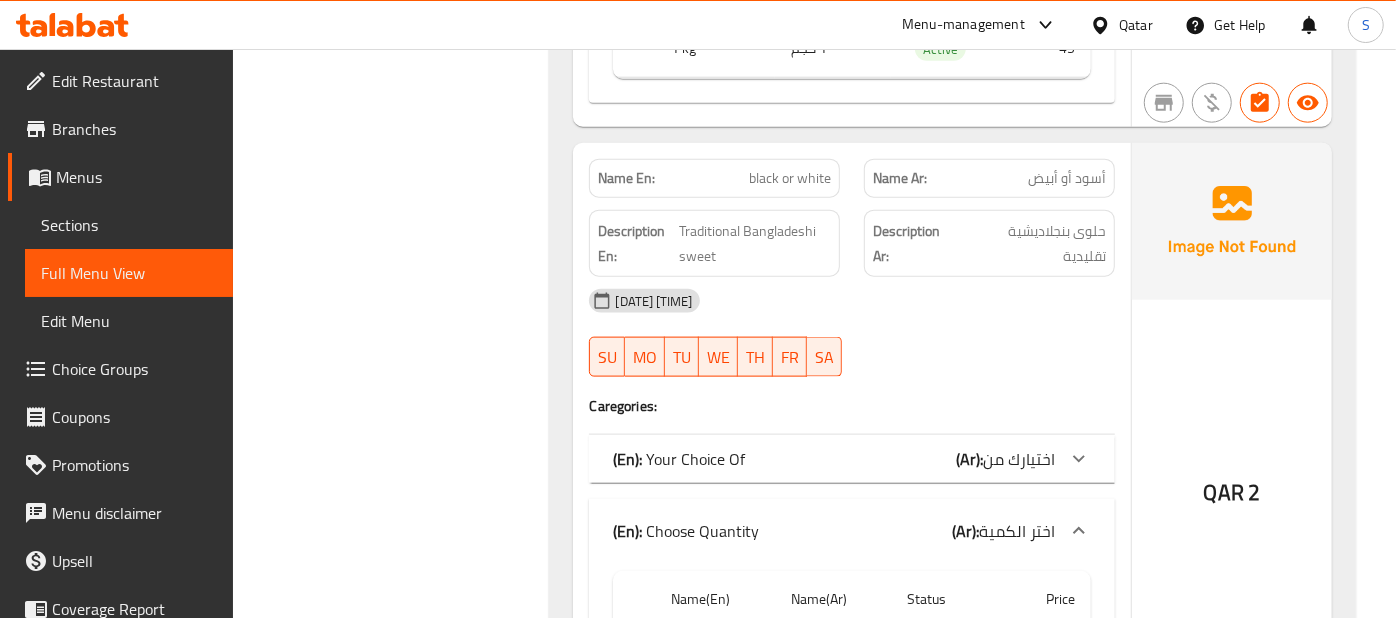 click at bounding box center (1079, -9233) 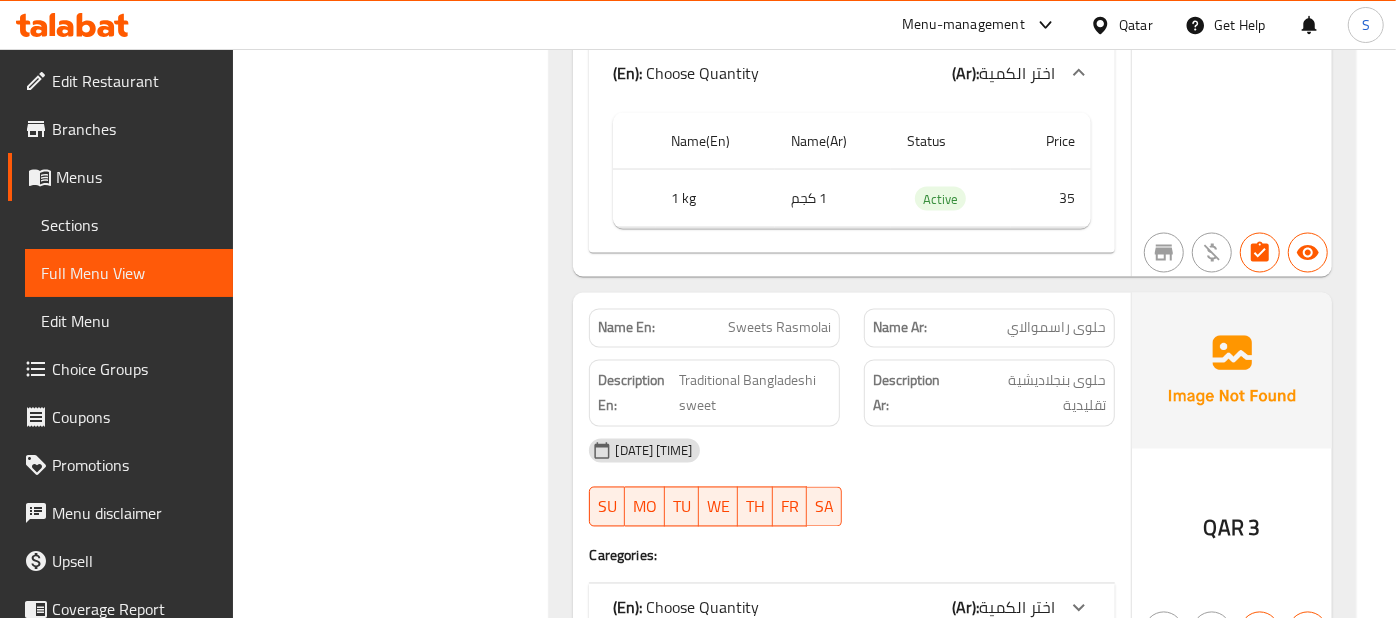 scroll, scrollTop: 11577, scrollLeft: 0, axis: vertical 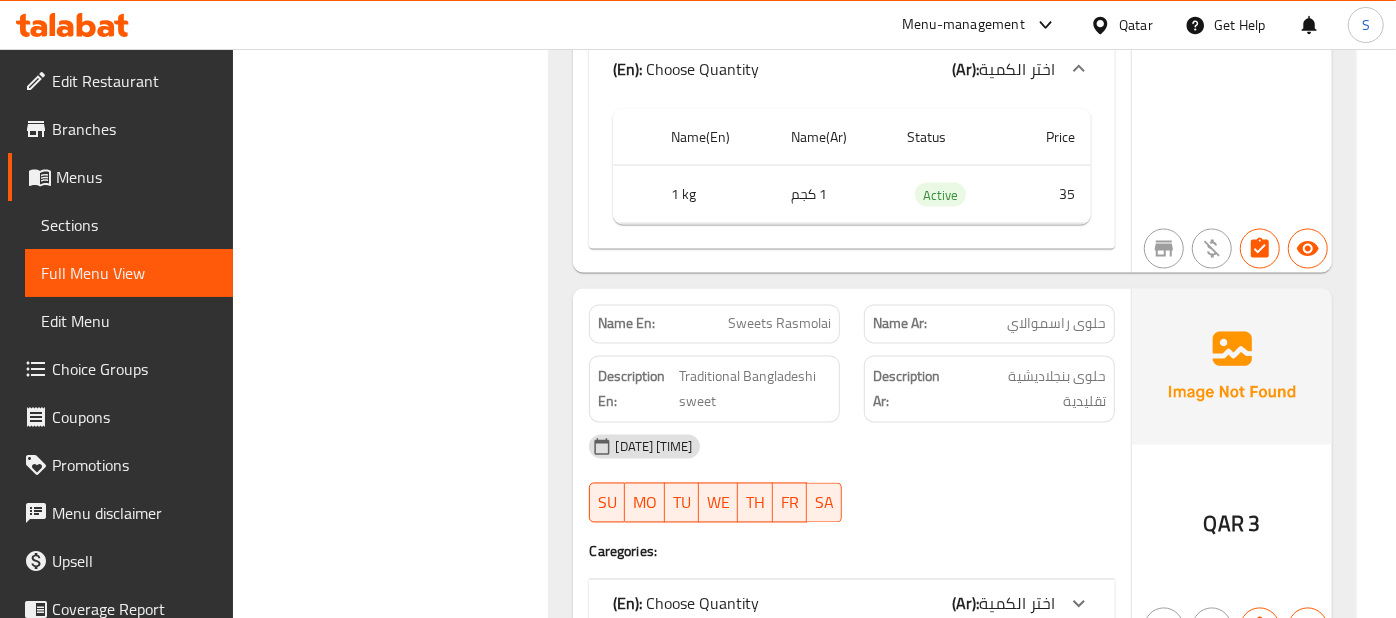 click on "اختر الكمية" at bounding box center [1019, -9919] 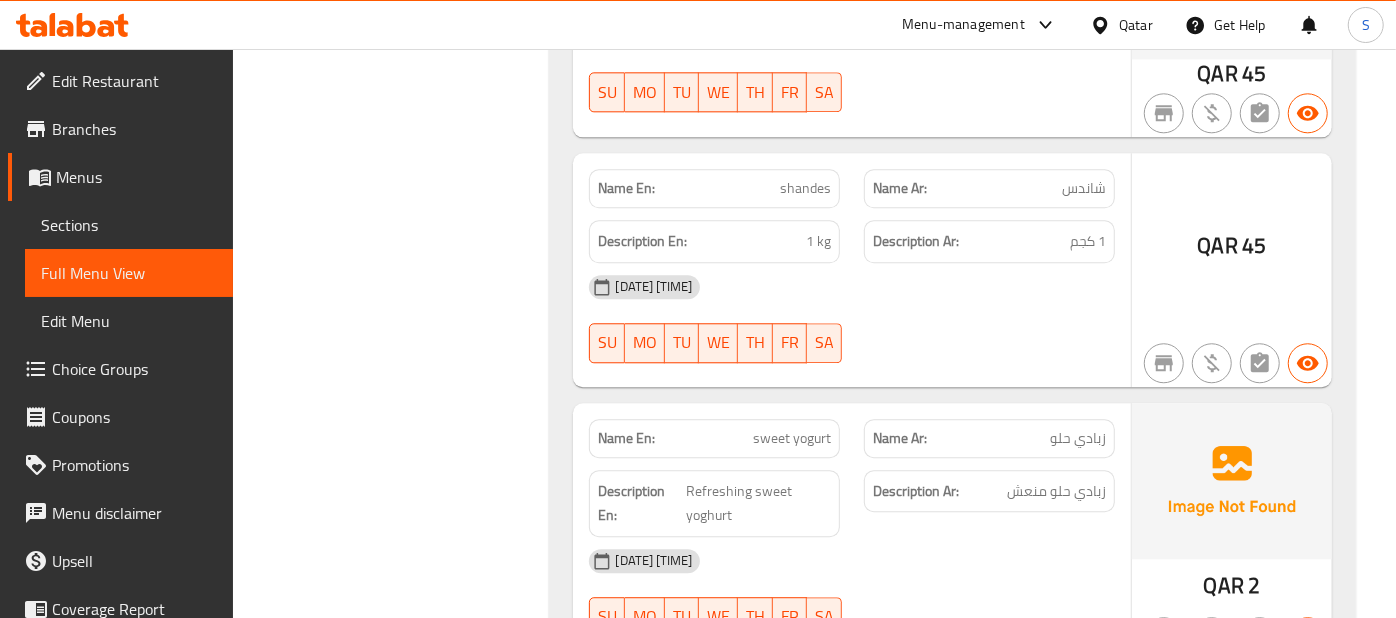 scroll, scrollTop: 12521, scrollLeft: 0, axis: vertical 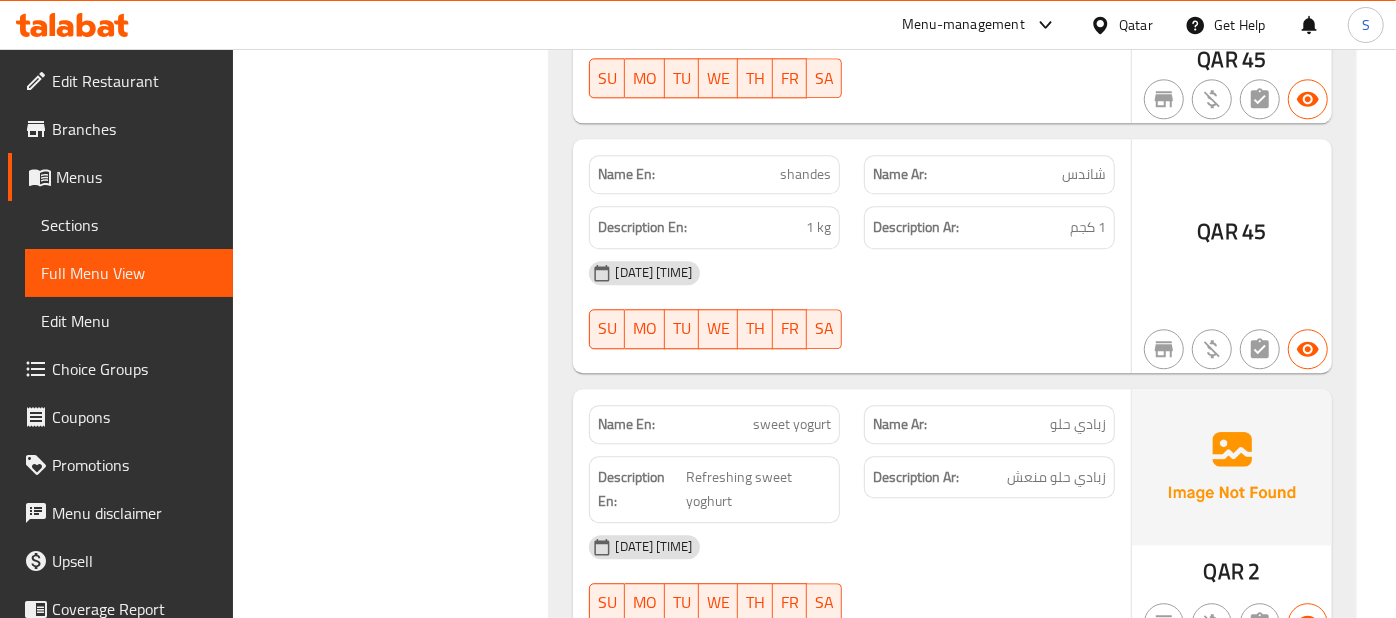 click on "Name Ar: زبادي حلو" at bounding box center [989, -10274] 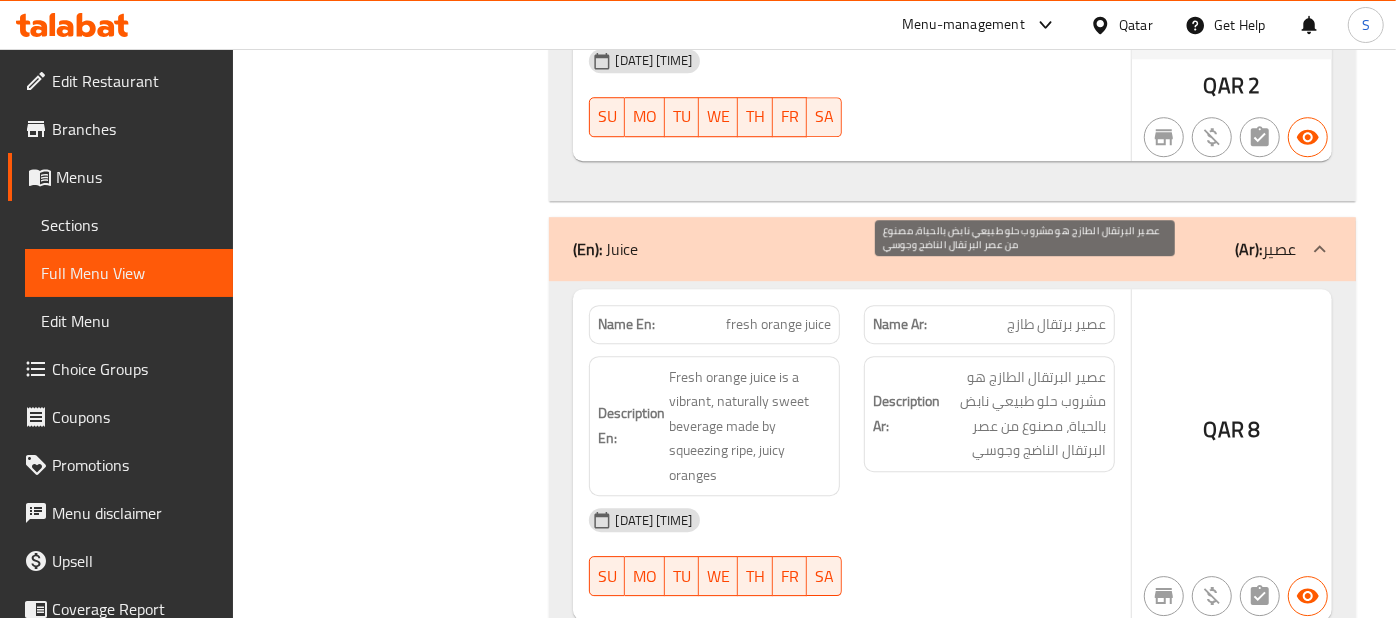 scroll, scrollTop: 13010, scrollLeft: 0, axis: vertical 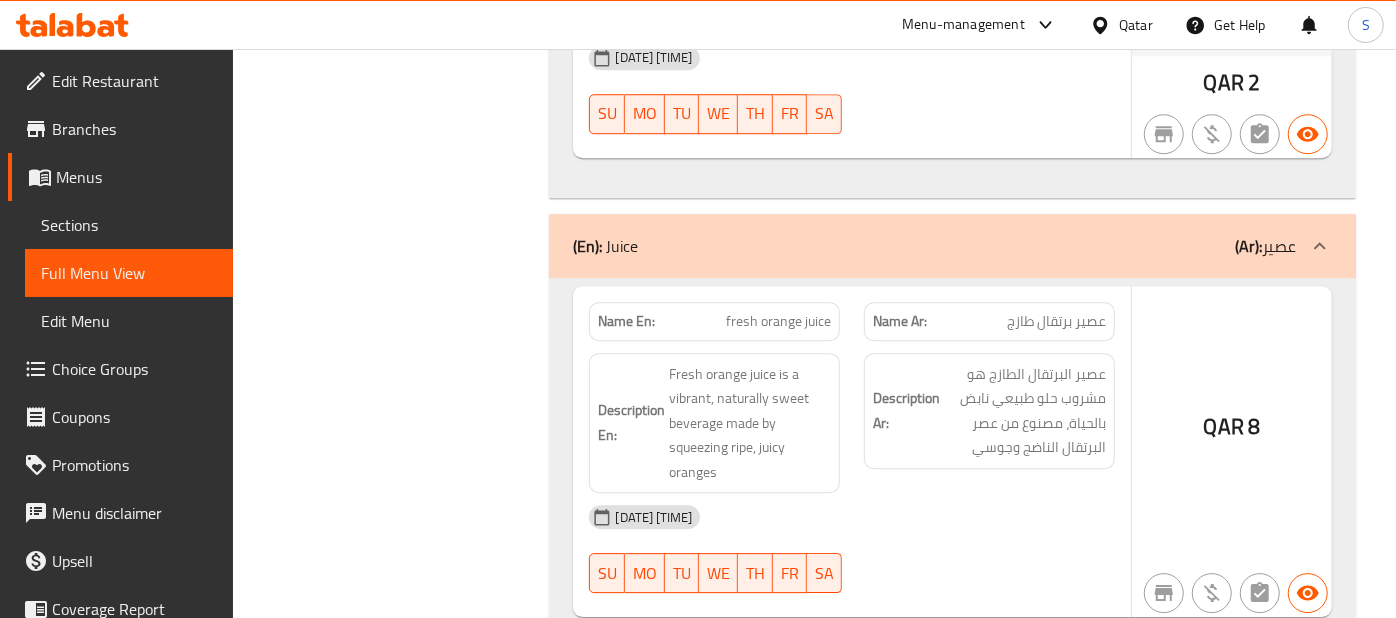 click on "QAR 8" at bounding box center (1232, -12528) 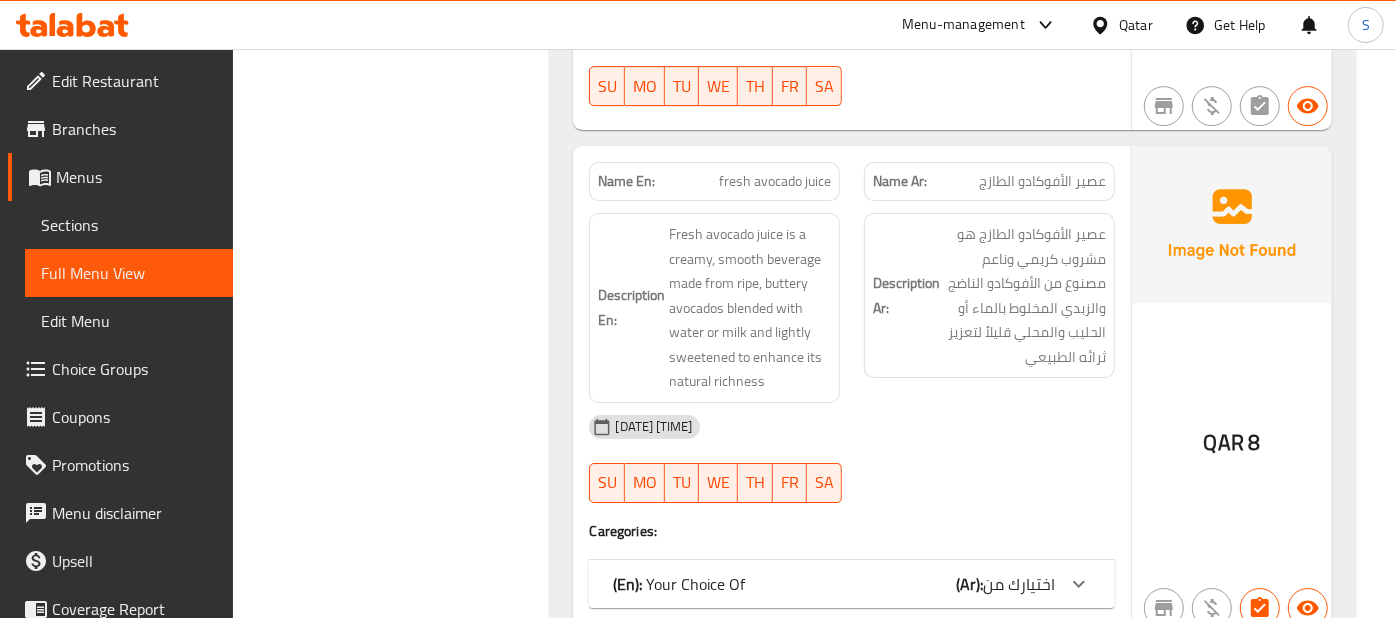 scroll, scrollTop: 13499, scrollLeft: 0, axis: vertical 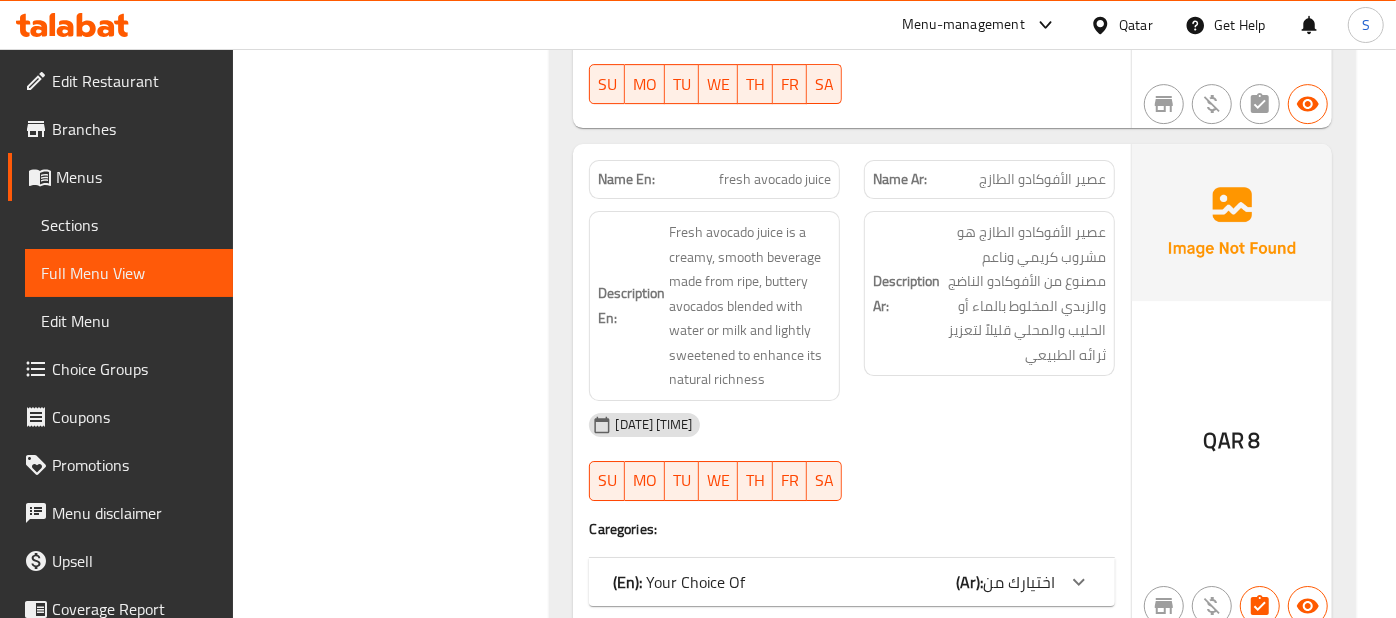 click at bounding box center [1079, -11841] 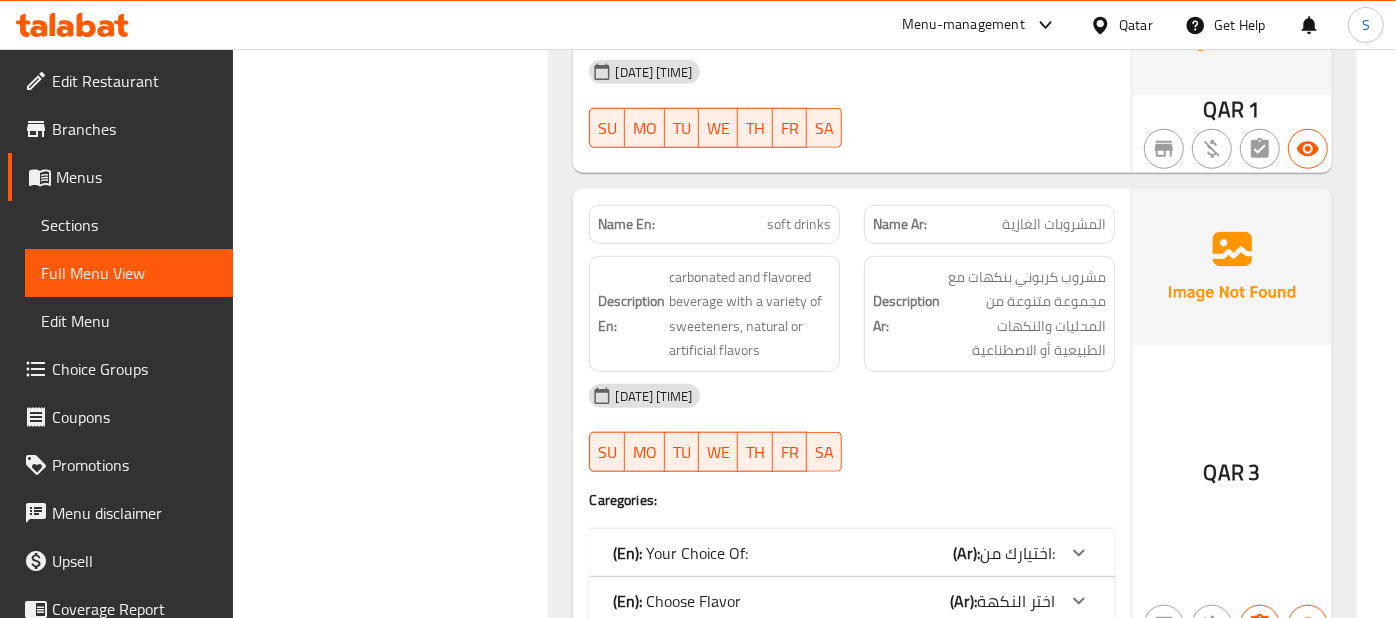 scroll, scrollTop: 15222, scrollLeft: 0, axis: vertical 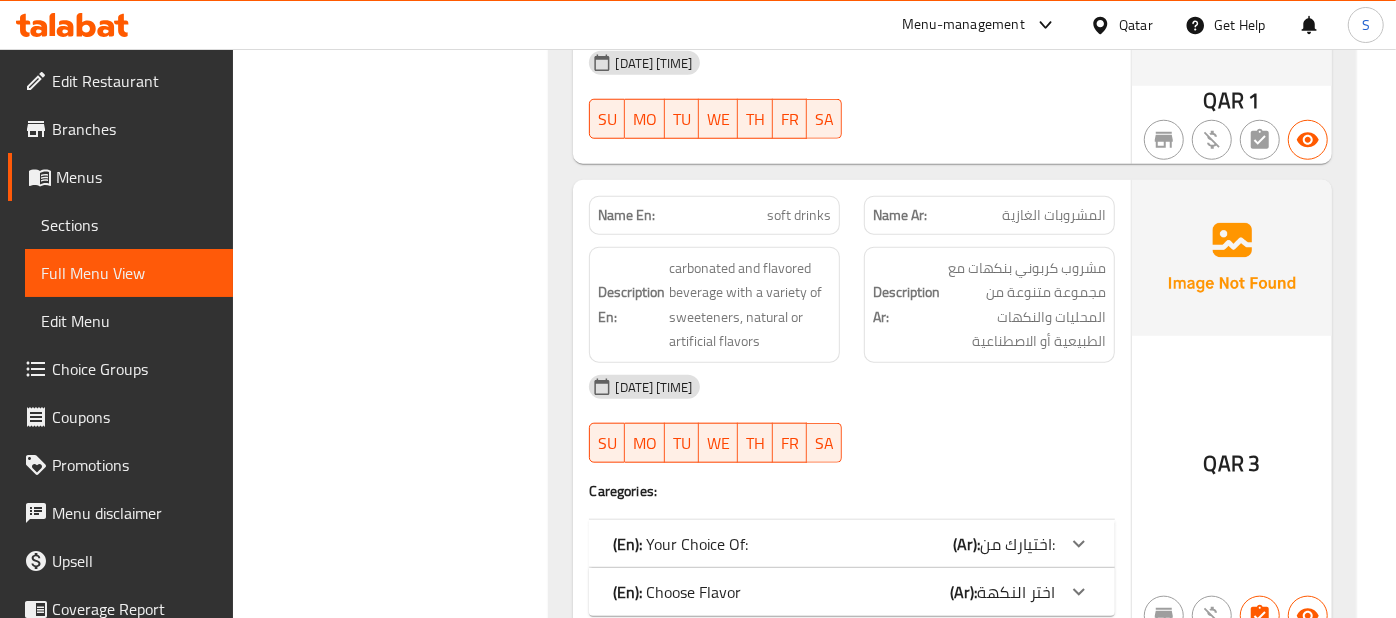 click on "اختر النكهة" at bounding box center [1019, -13564] 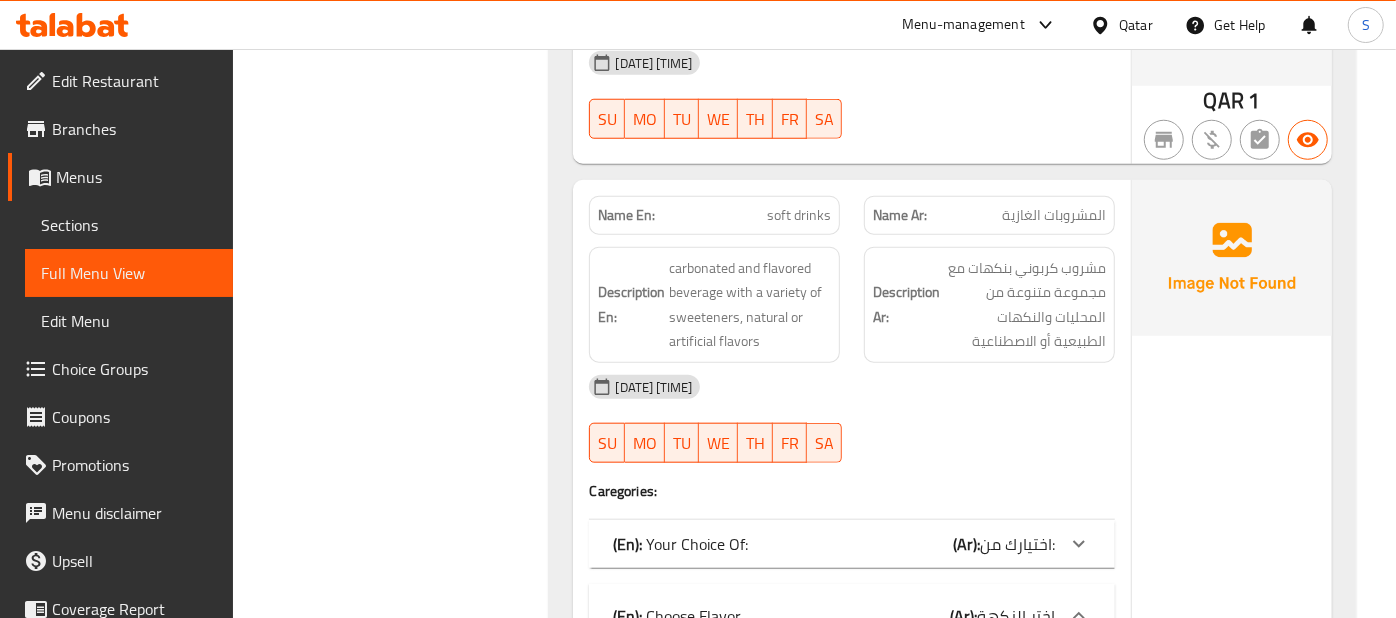 click at bounding box center [1079, -13564] 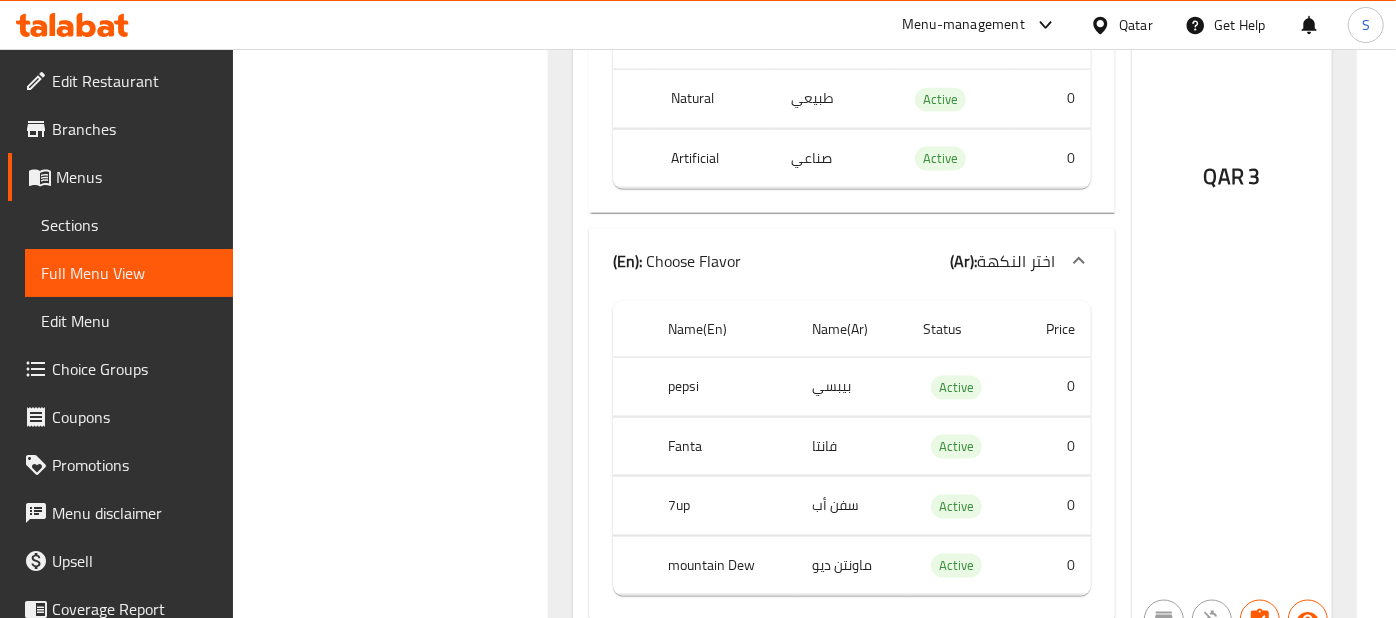 scroll, scrollTop: 15802, scrollLeft: 0, axis: vertical 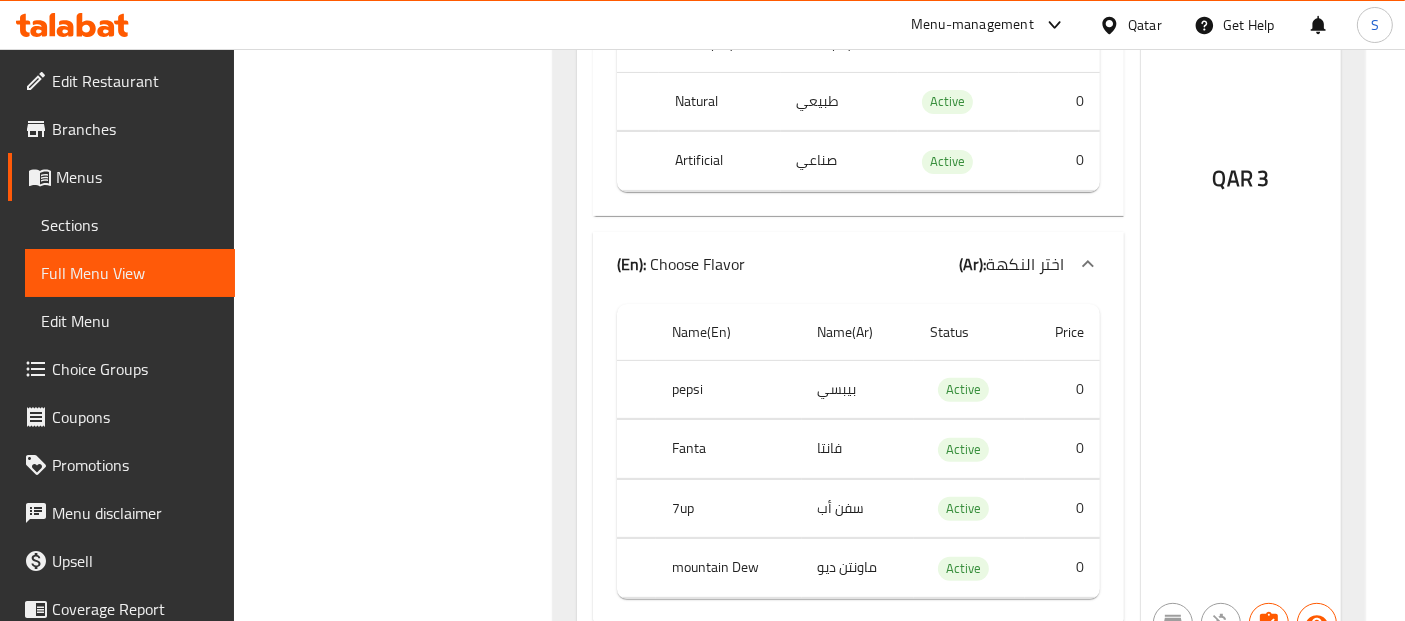 click on "Sections" at bounding box center [130, 225] 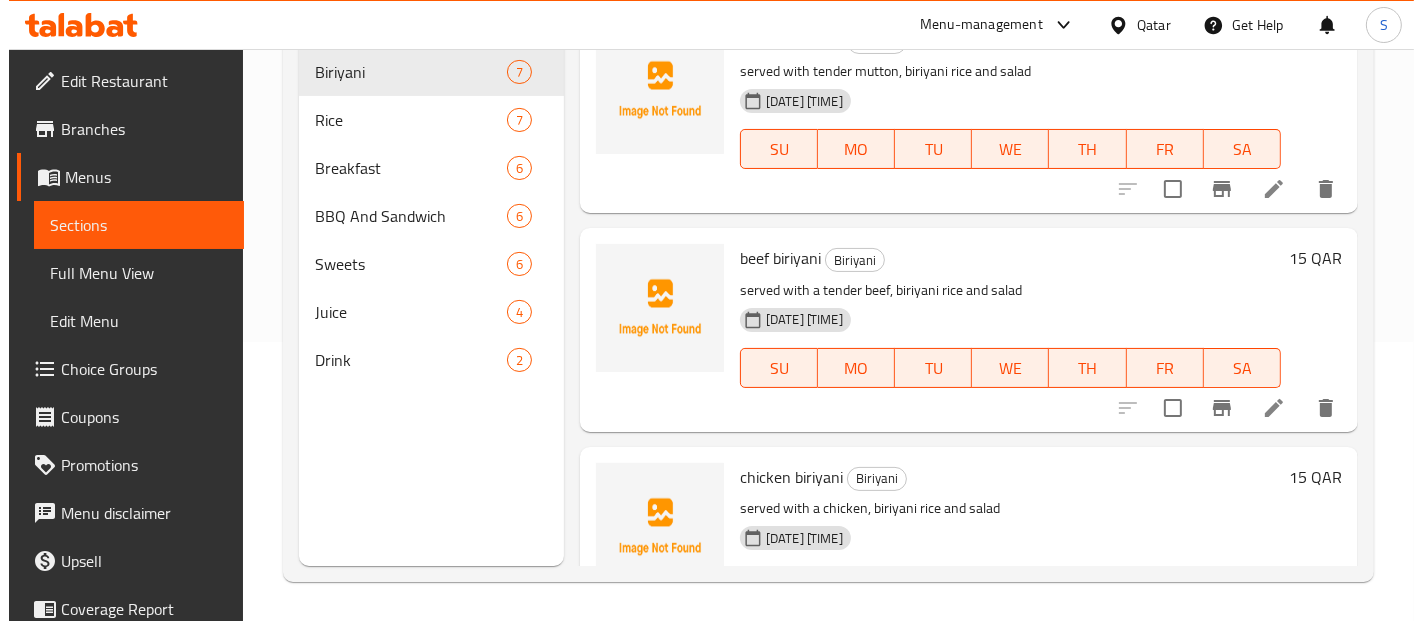 scroll, scrollTop: 0, scrollLeft: 0, axis: both 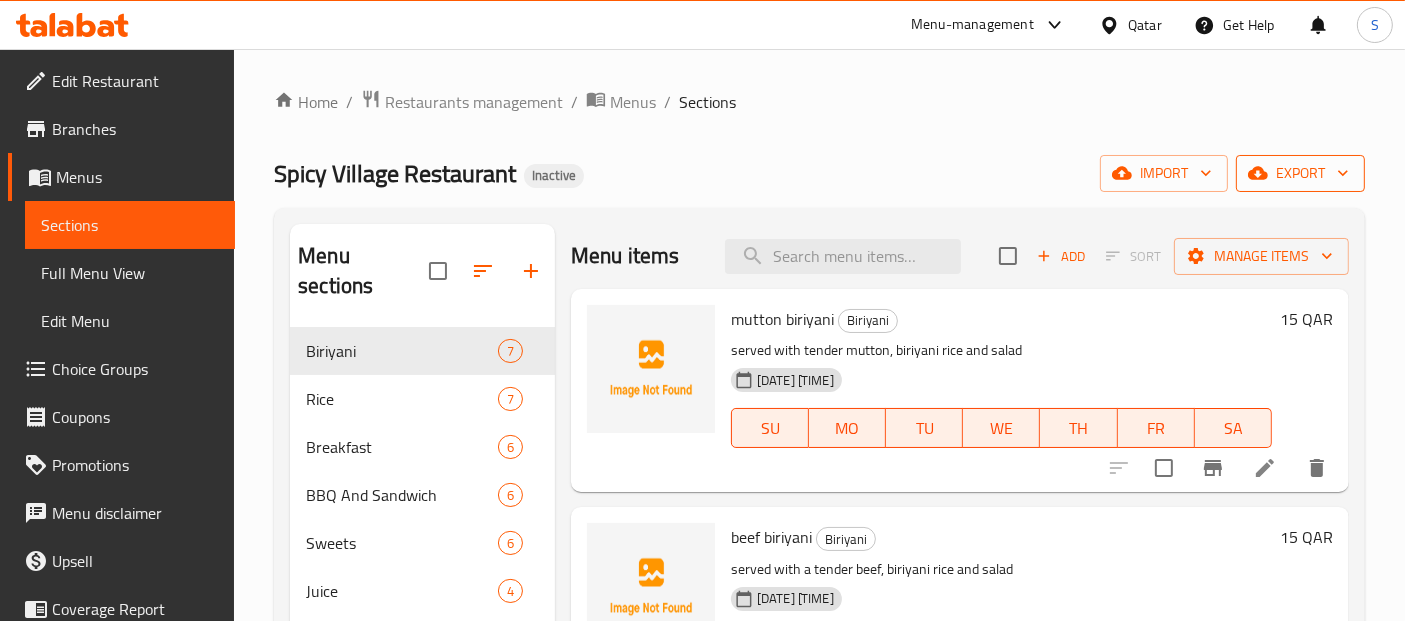 click 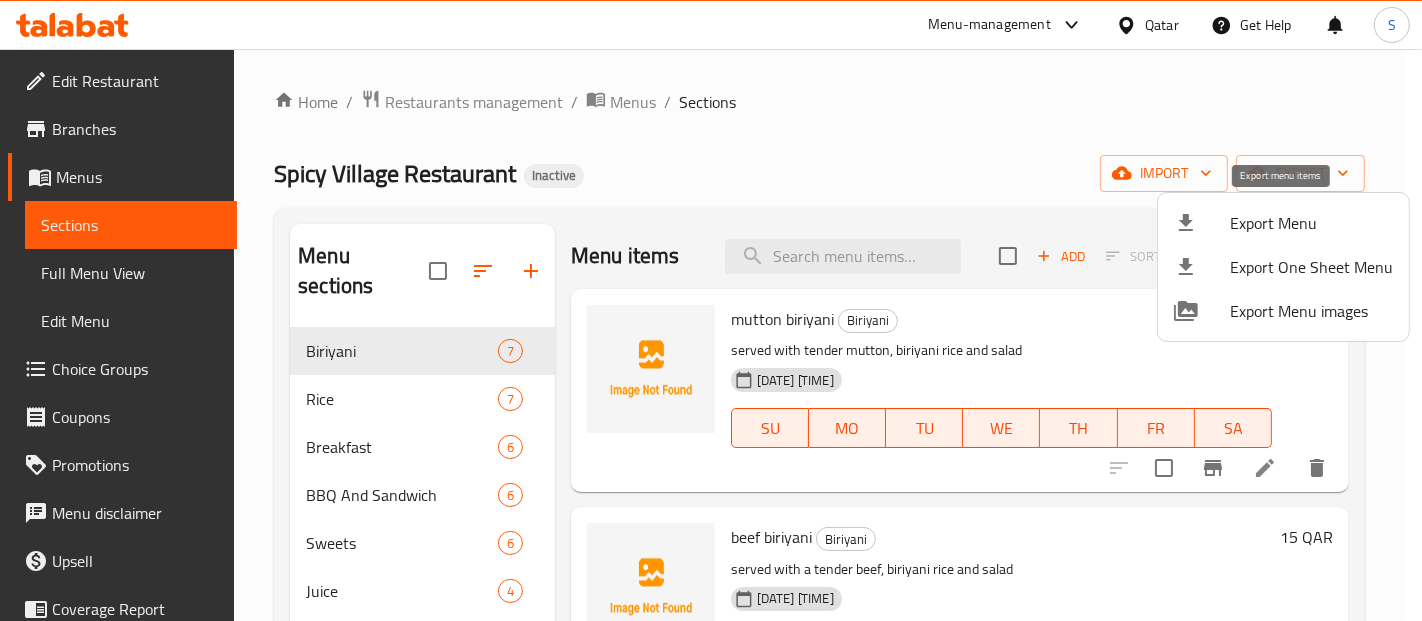 click at bounding box center [1202, 223] 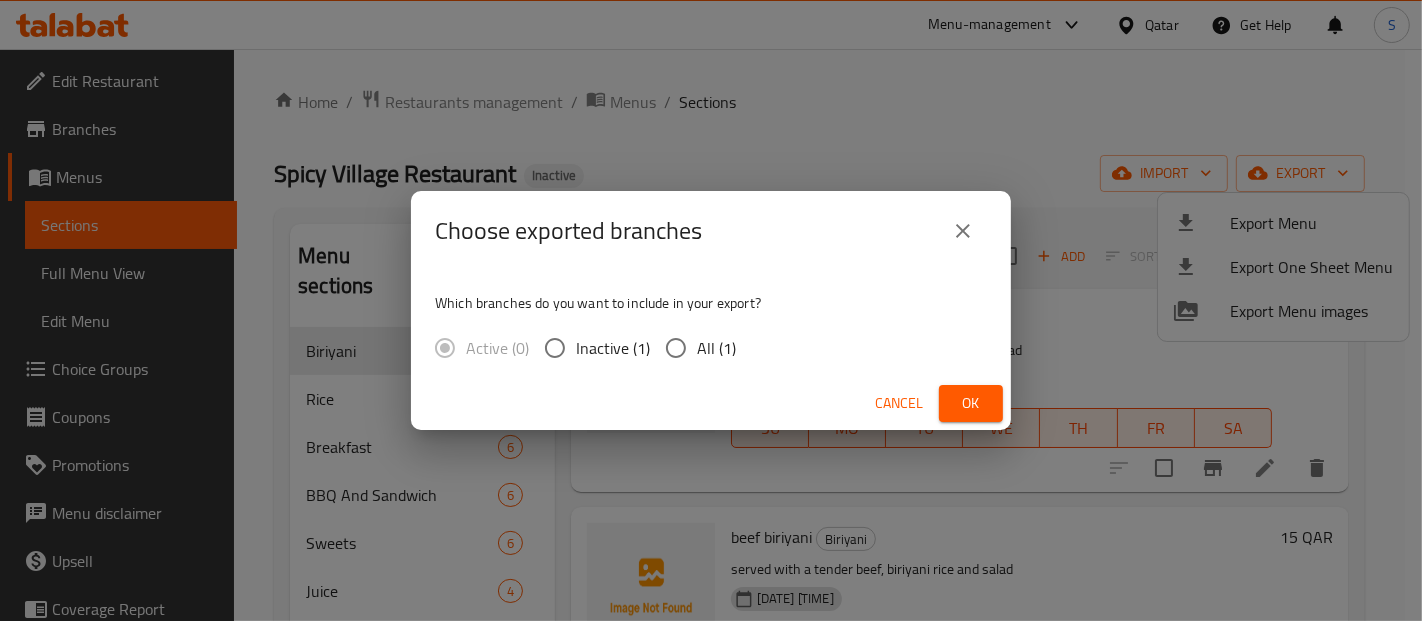 click on "All (1)" at bounding box center (716, 348) 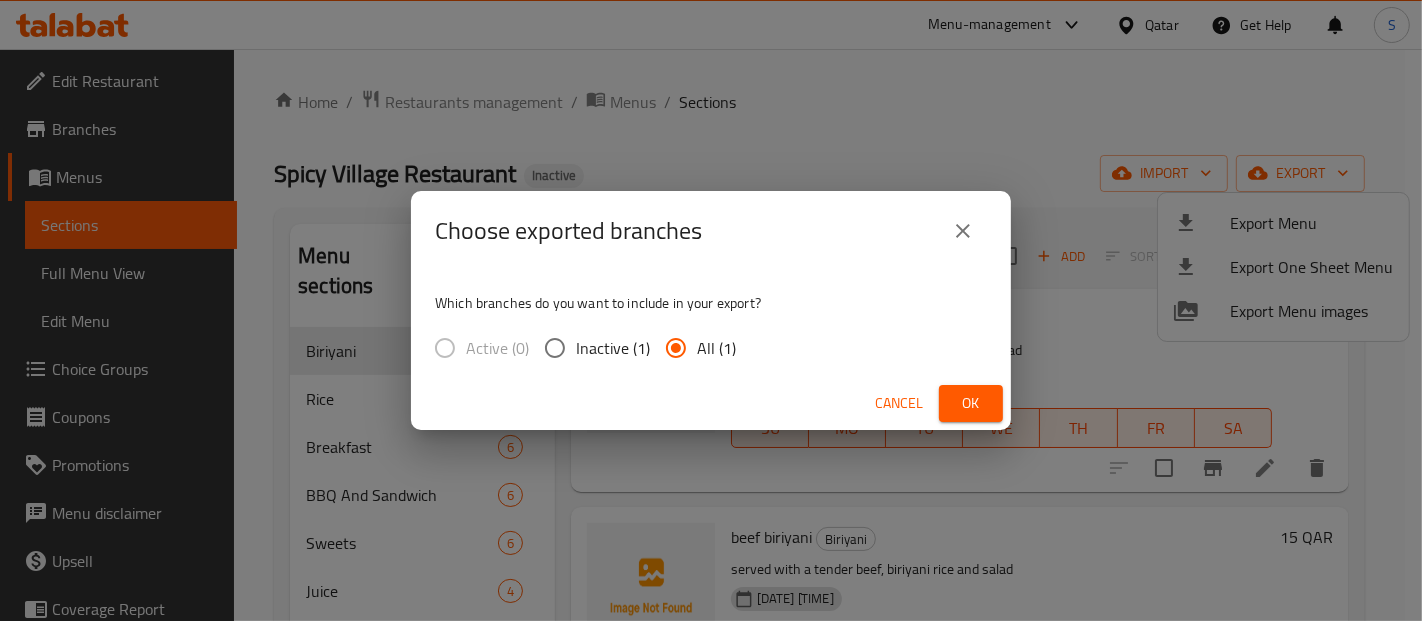 click on "Ok" at bounding box center (971, 403) 